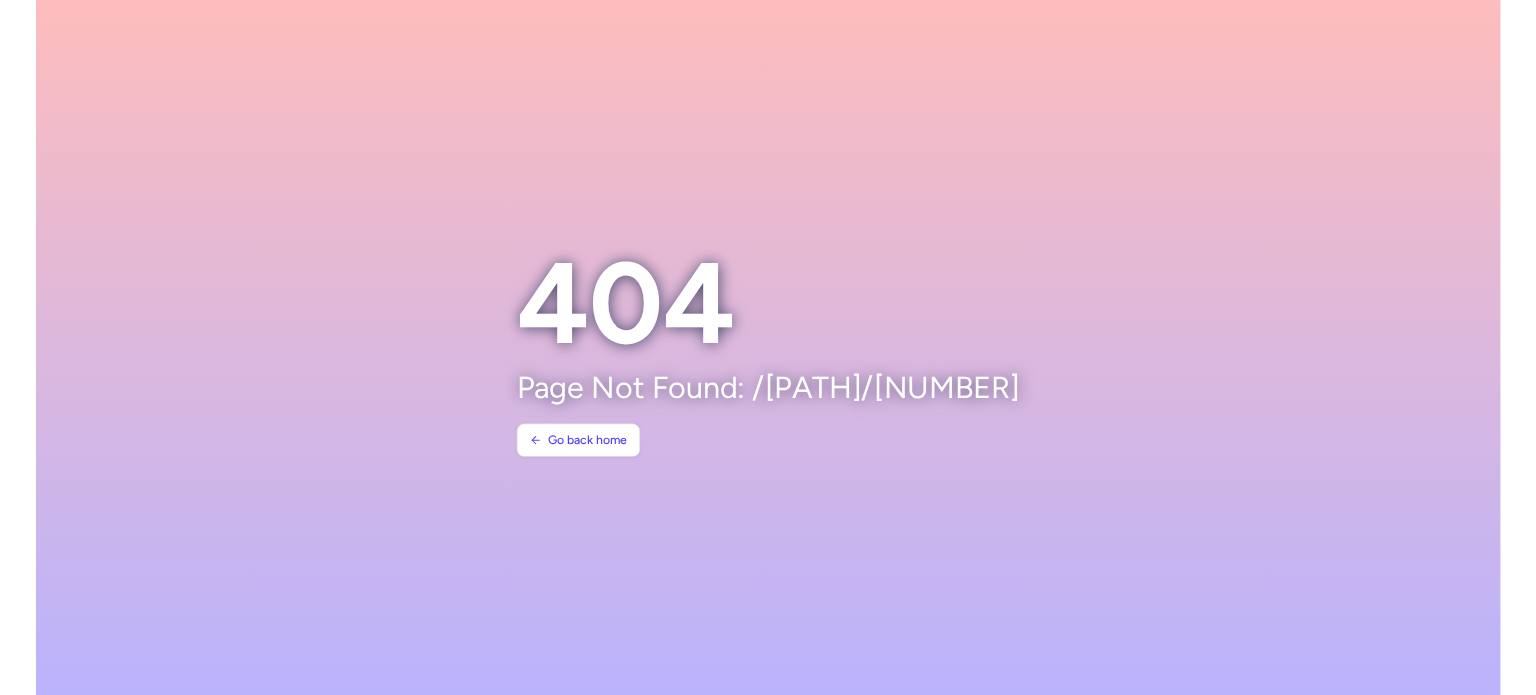 scroll, scrollTop: 0, scrollLeft: 0, axis: both 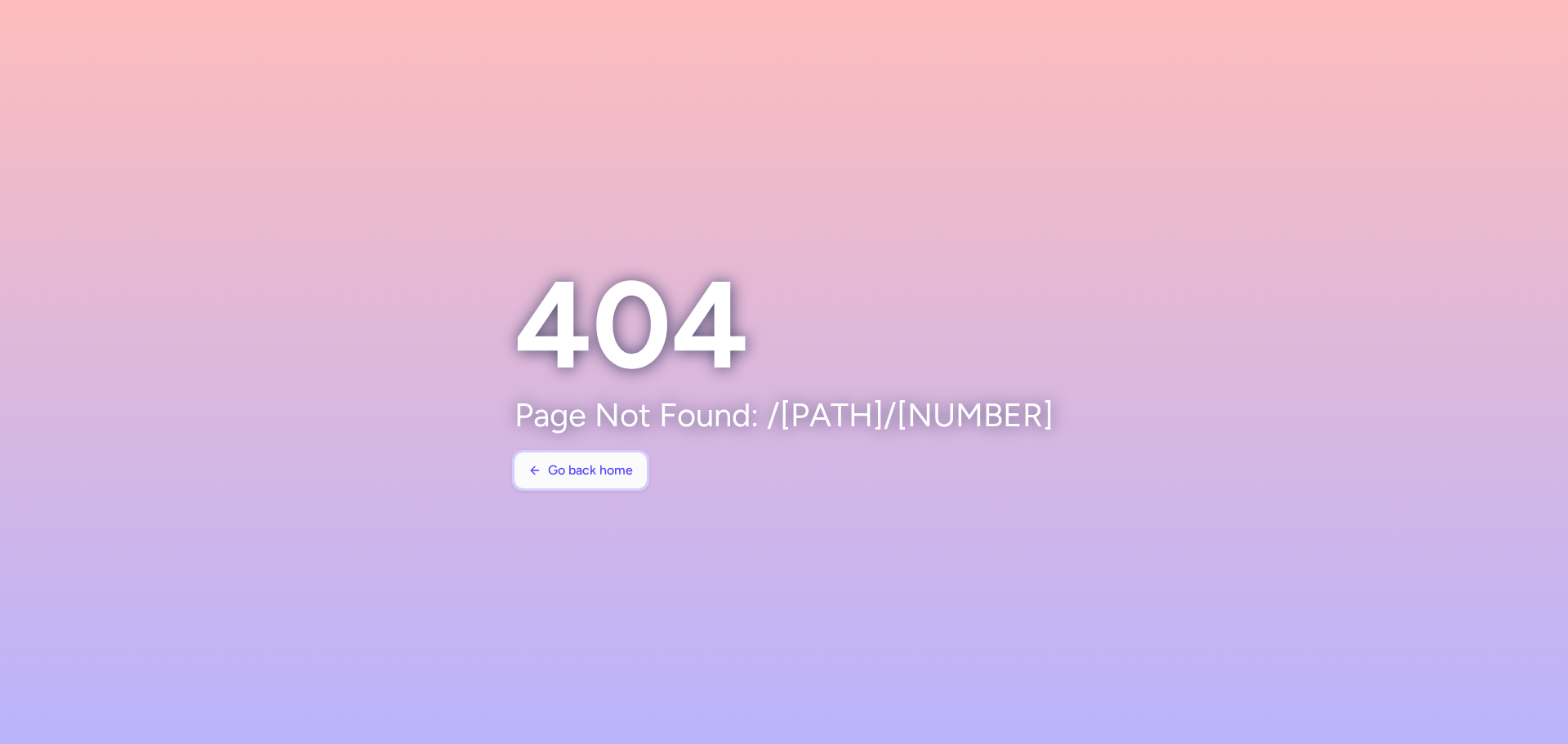 click on "Go back home" at bounding box center (581, 470) 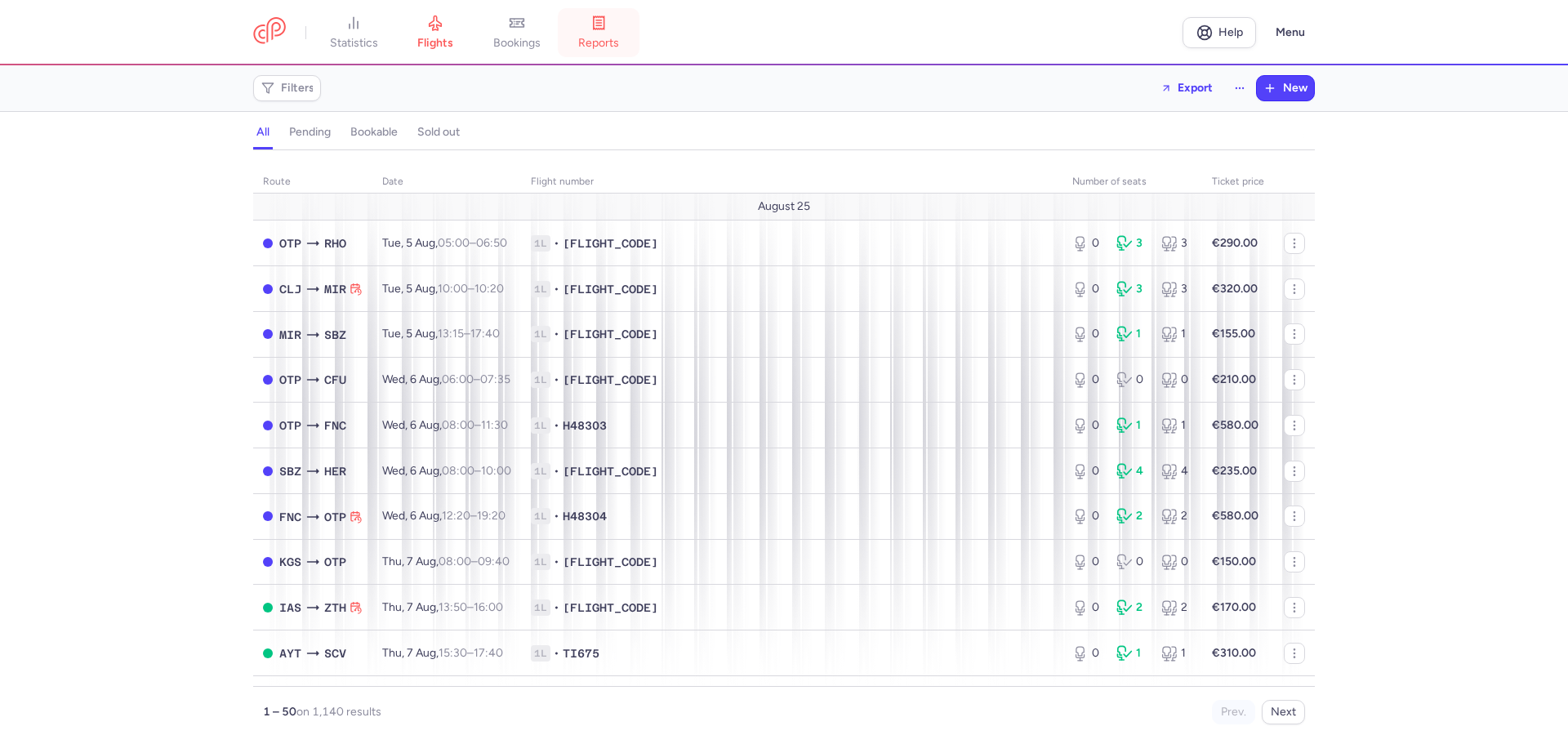 click on "reports" at bounding box center (599, 33) 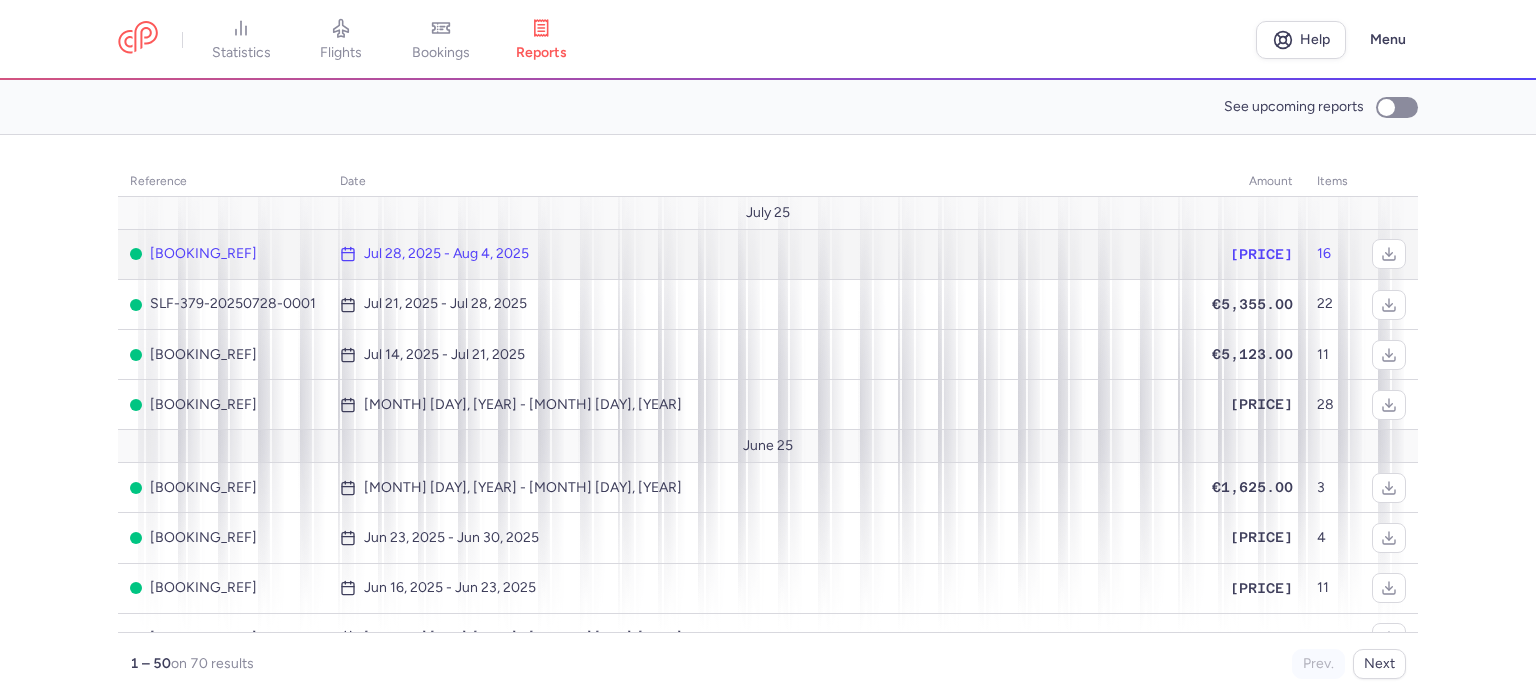 click on "16" 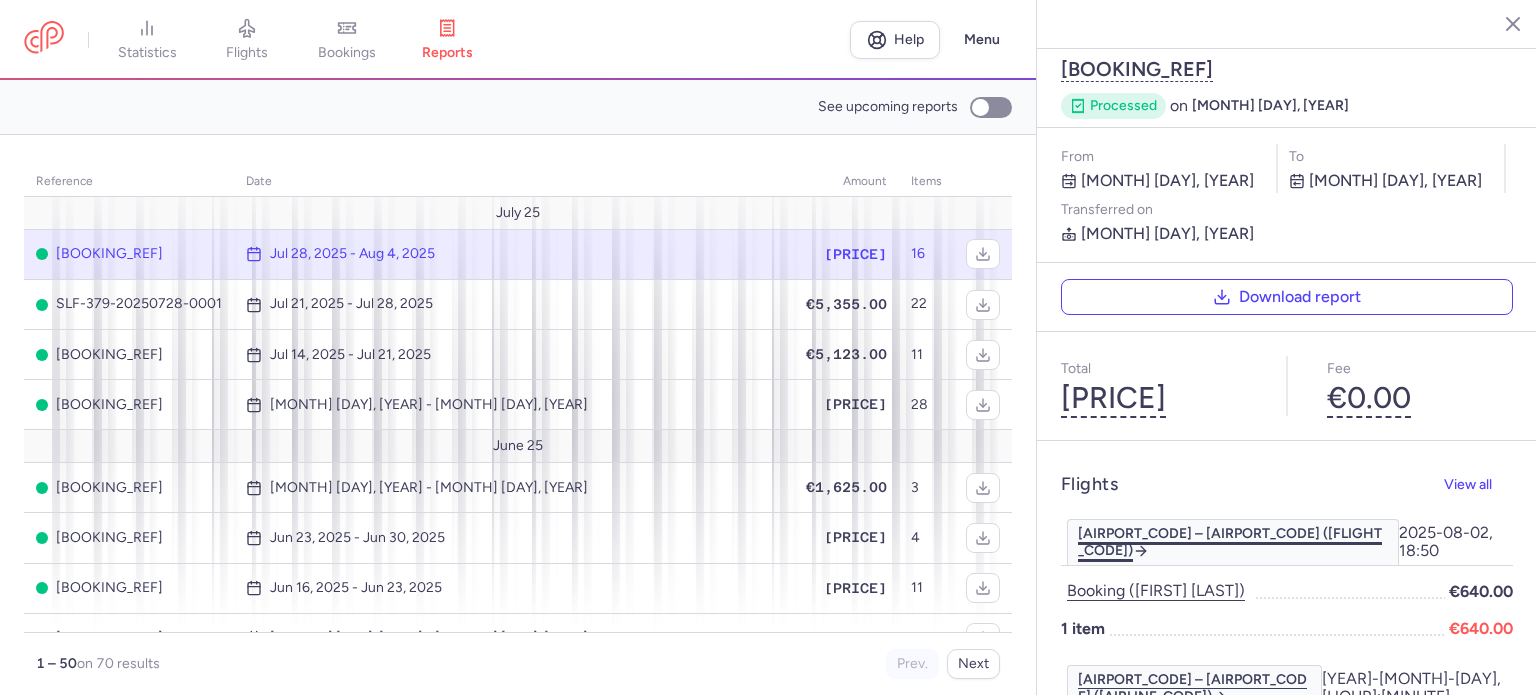 scroll, scrollTop: 100, scrollLeft: 0, axis: vertical 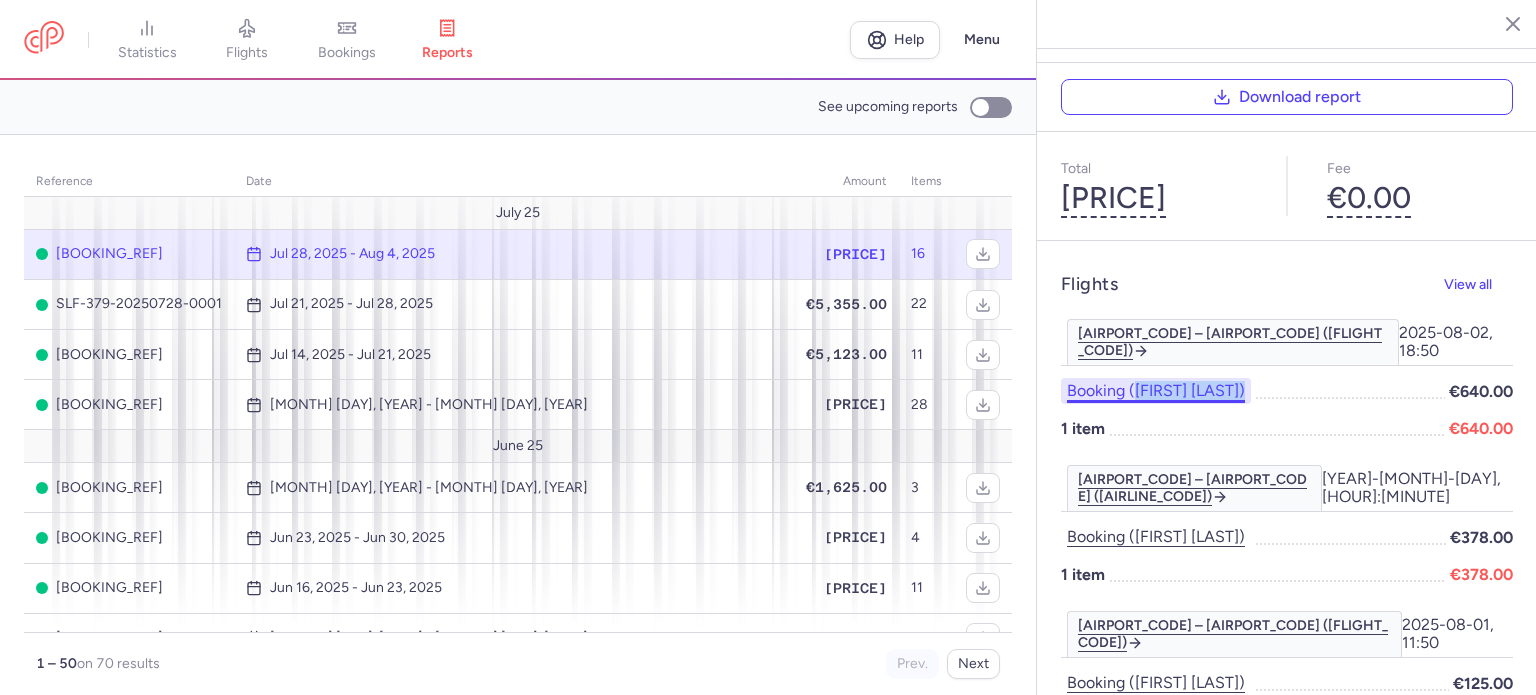 drag, startPoint x: 1339, startPoint y: 266, endPoint x: 1133, endPoint y: 279, distance: 206.40979 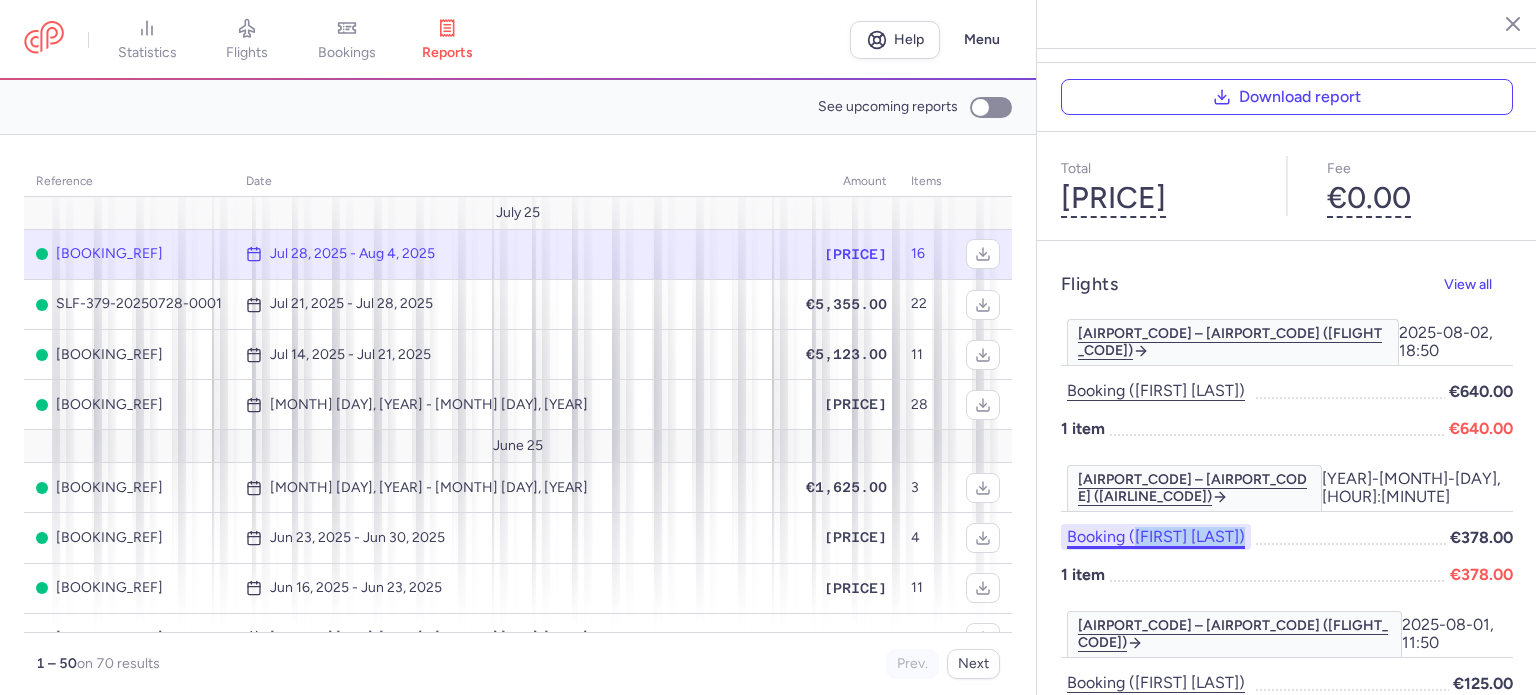 drag, startPoint x: 1316, startPoint y: 398, endPoint x: 1134, endPoint y: 410, distance: 182.39517 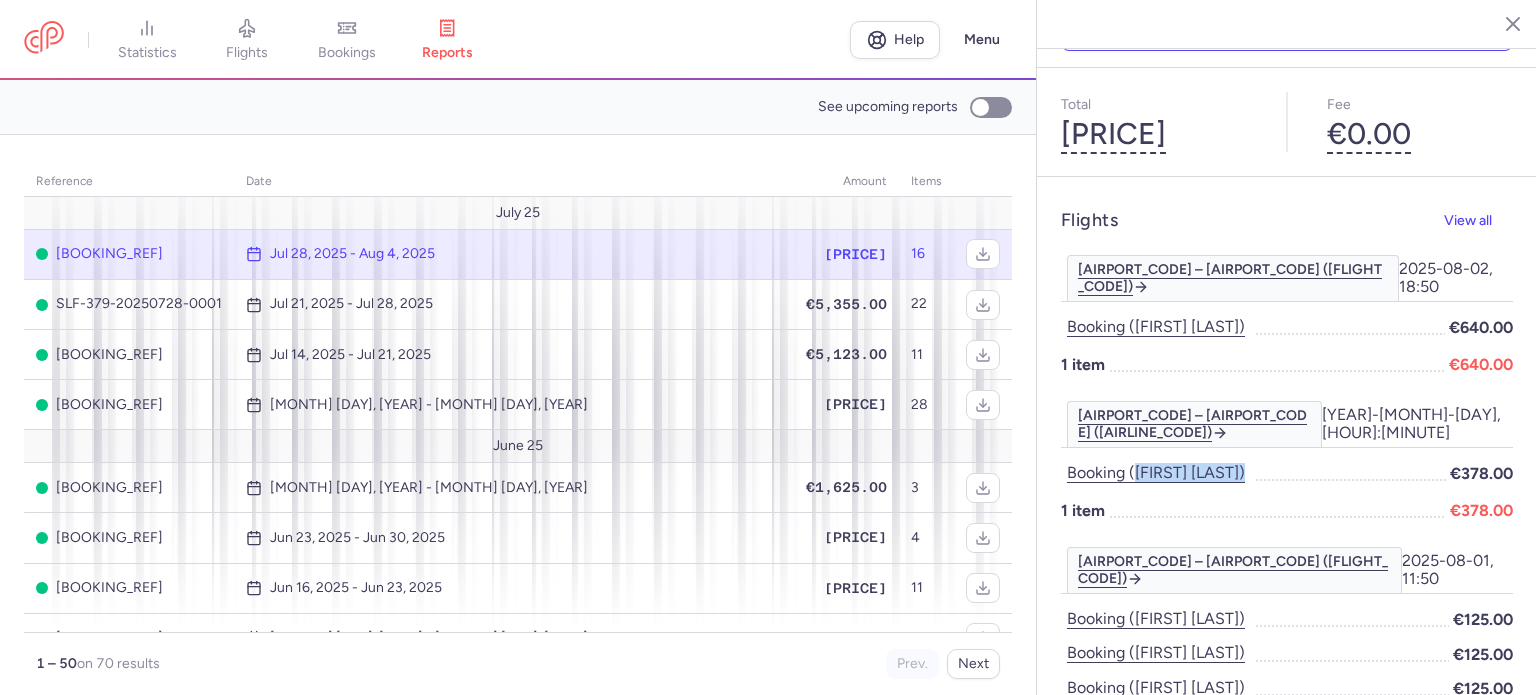 scroll, scrollTop: 300, scrollLeft: 0, axis: vertical 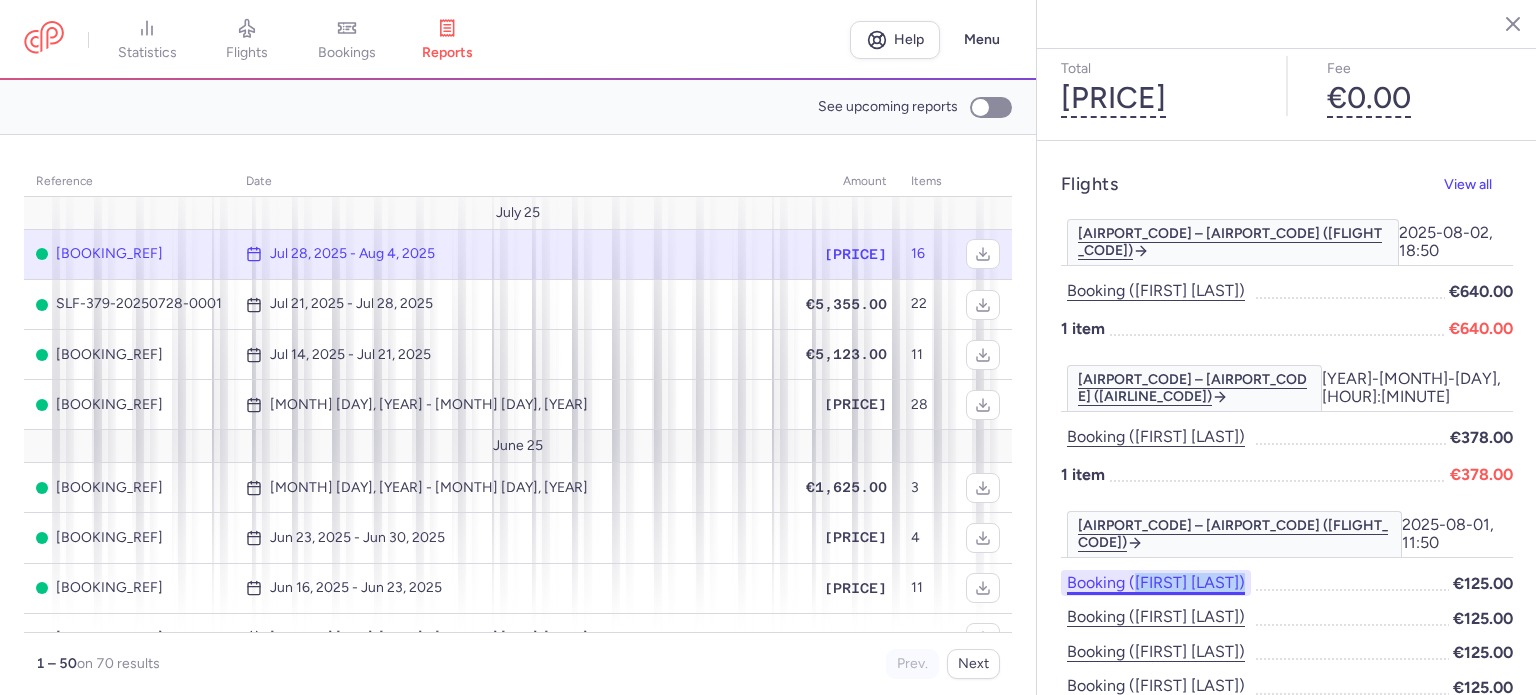 drag, startPoint x: 1267, startPoint y: 438, endPoint x: 1136, endPoint y: 439, distance: 131.00381 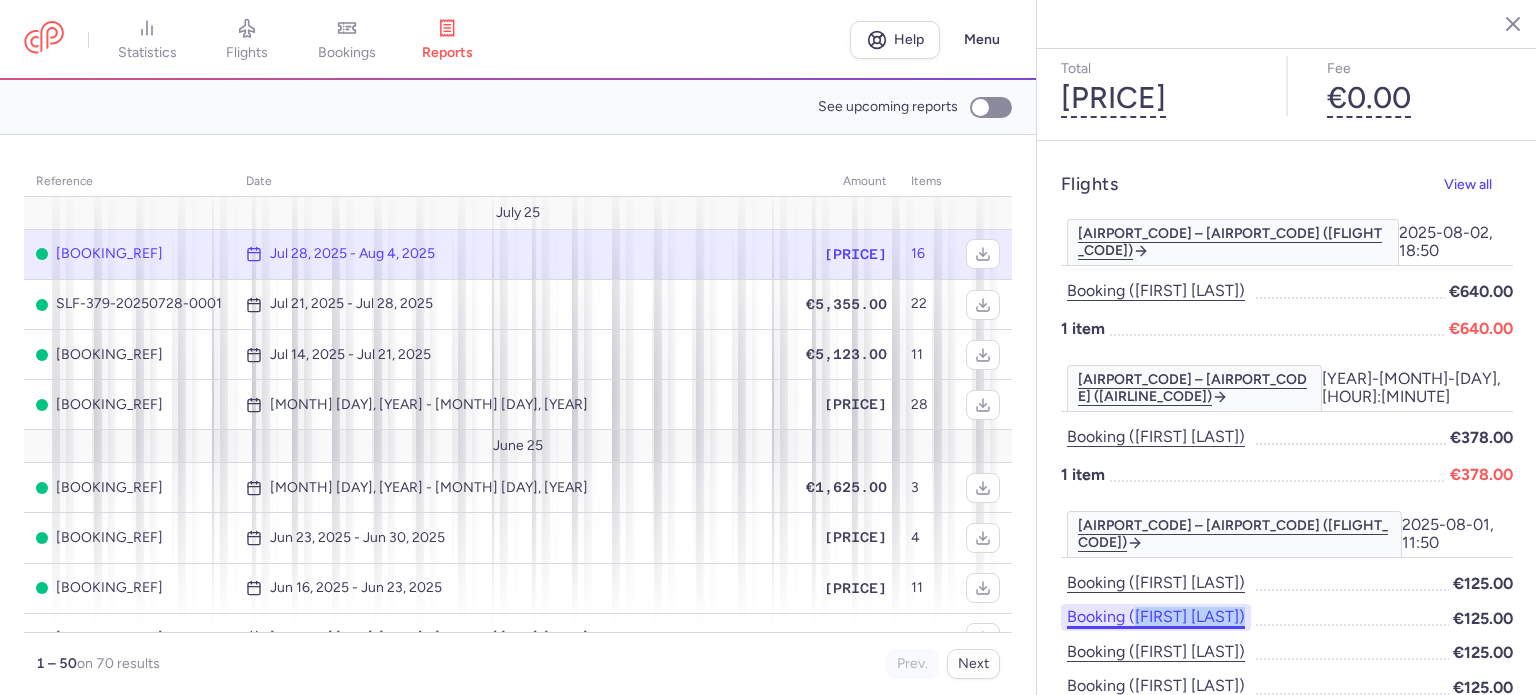 drag, startPoint x: 1271, startPoint y: 458, endPoint x: 1137, endPoint y: 471, distance: 134.62912 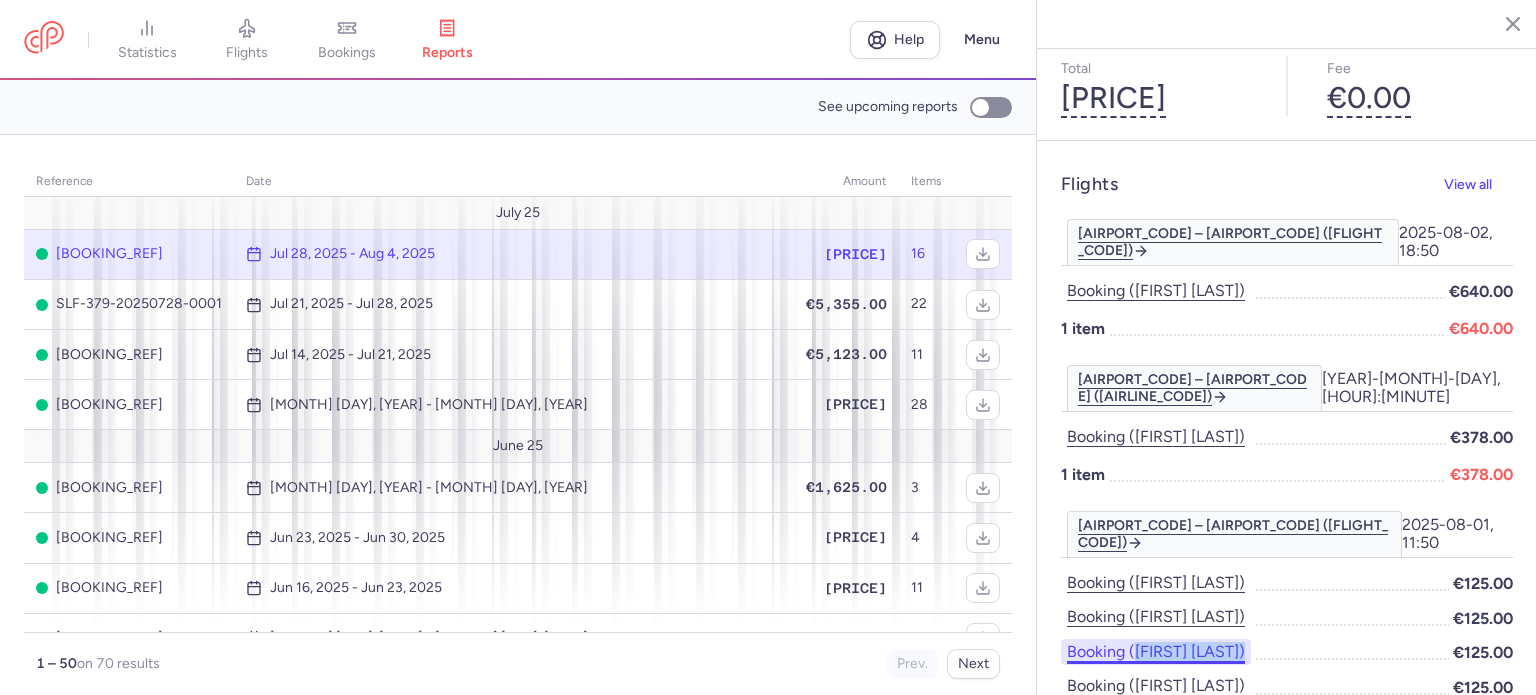 drag, startPoint x: 1269, startPoint y: 515, endPoint x: 1138, endPoint y: 511, distance: 131.06105 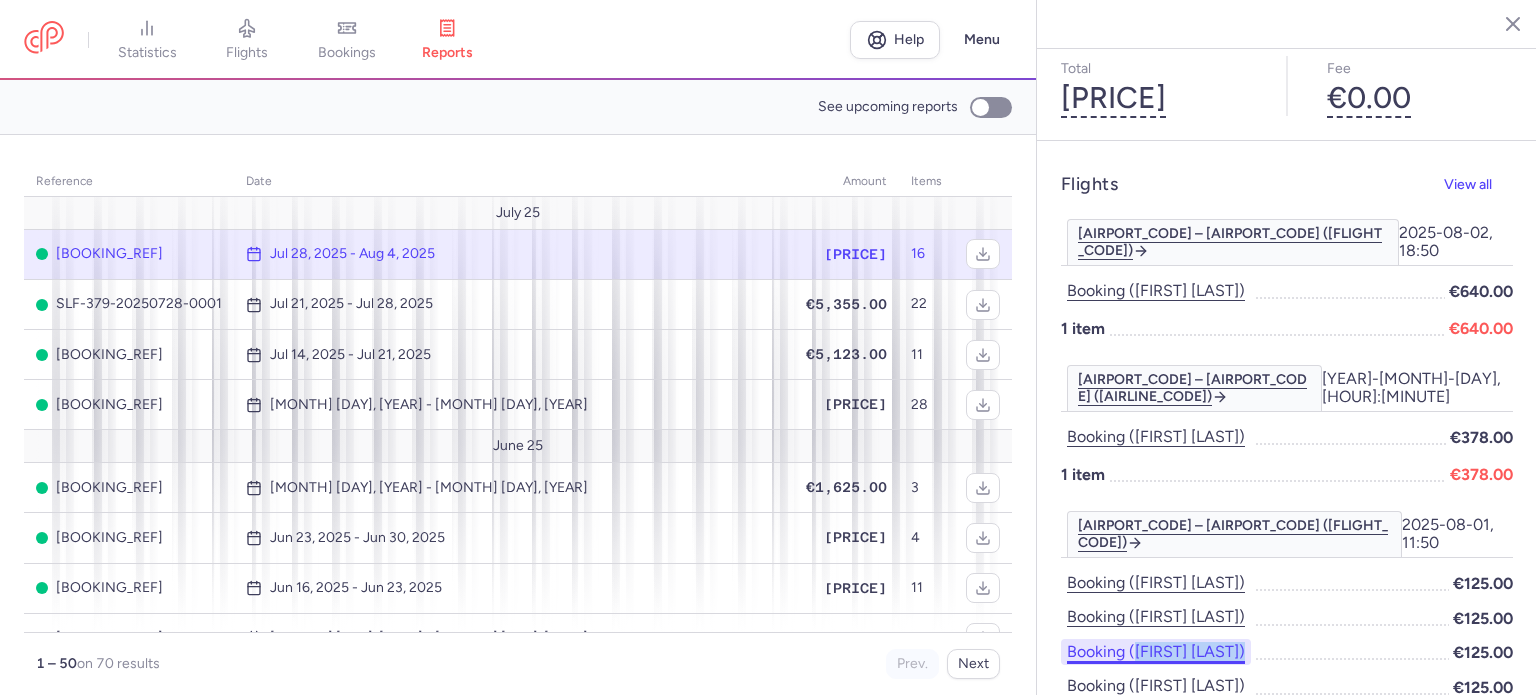 copy on "[LAST])" 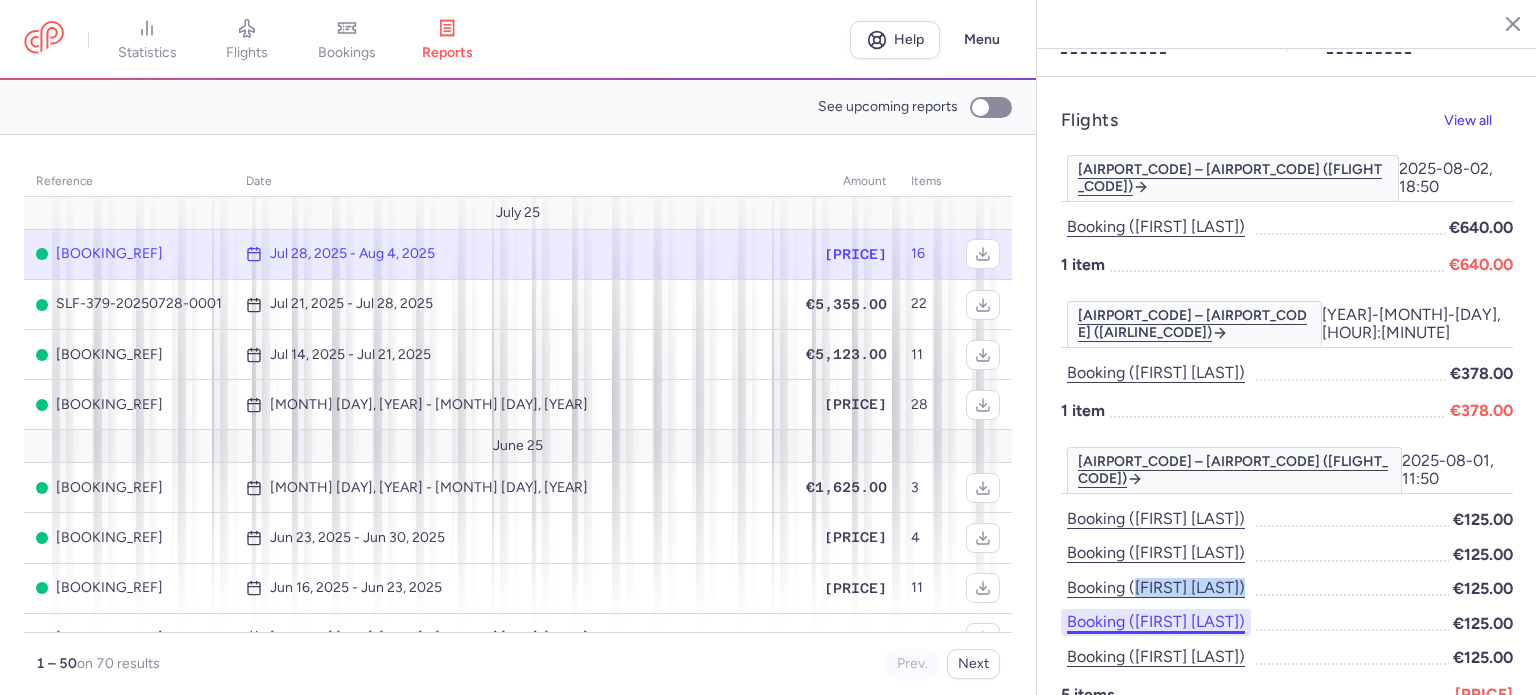 scroll, scrollTop: 400, scrollLeft: 0, axis: vertical 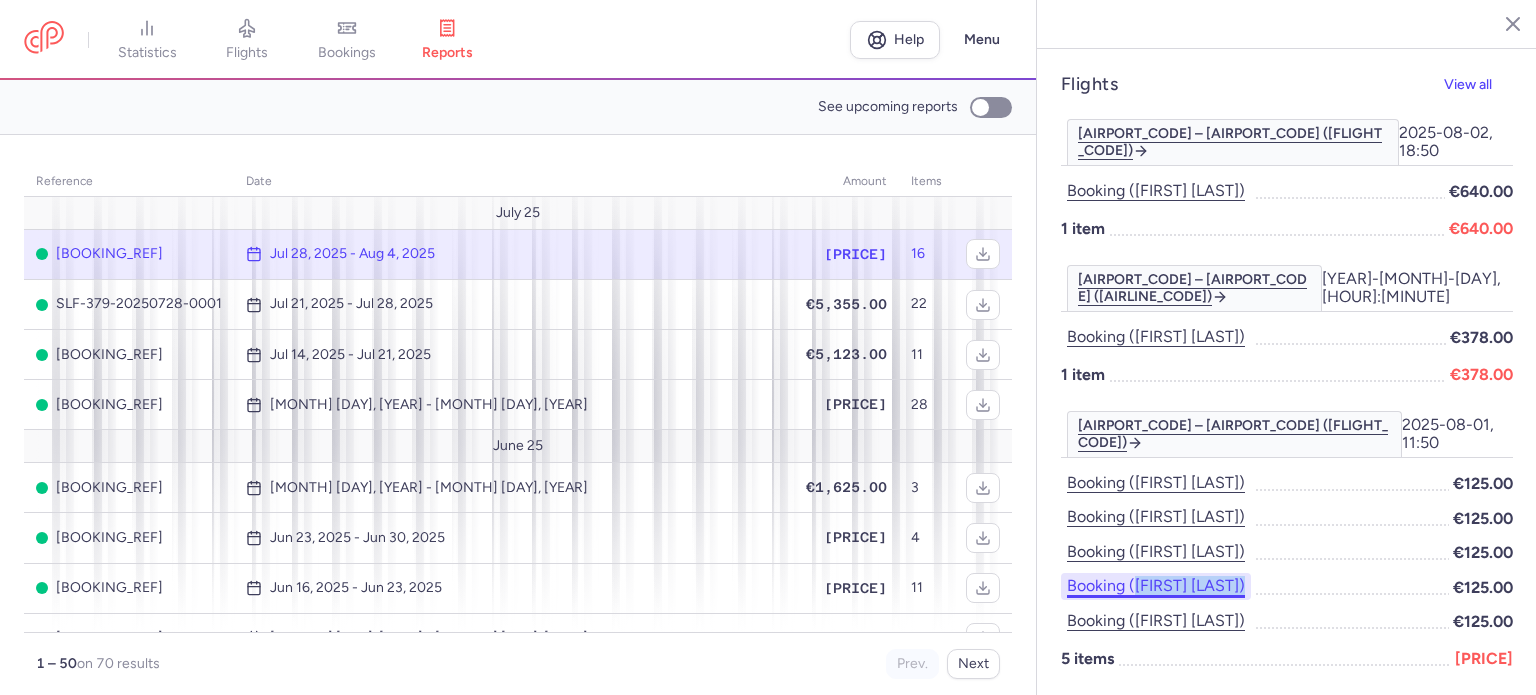 drag, startPoint x: 1347, startPoint y: 440, endPoint x: 1136, endPoint y: 443, distance: 211.02133 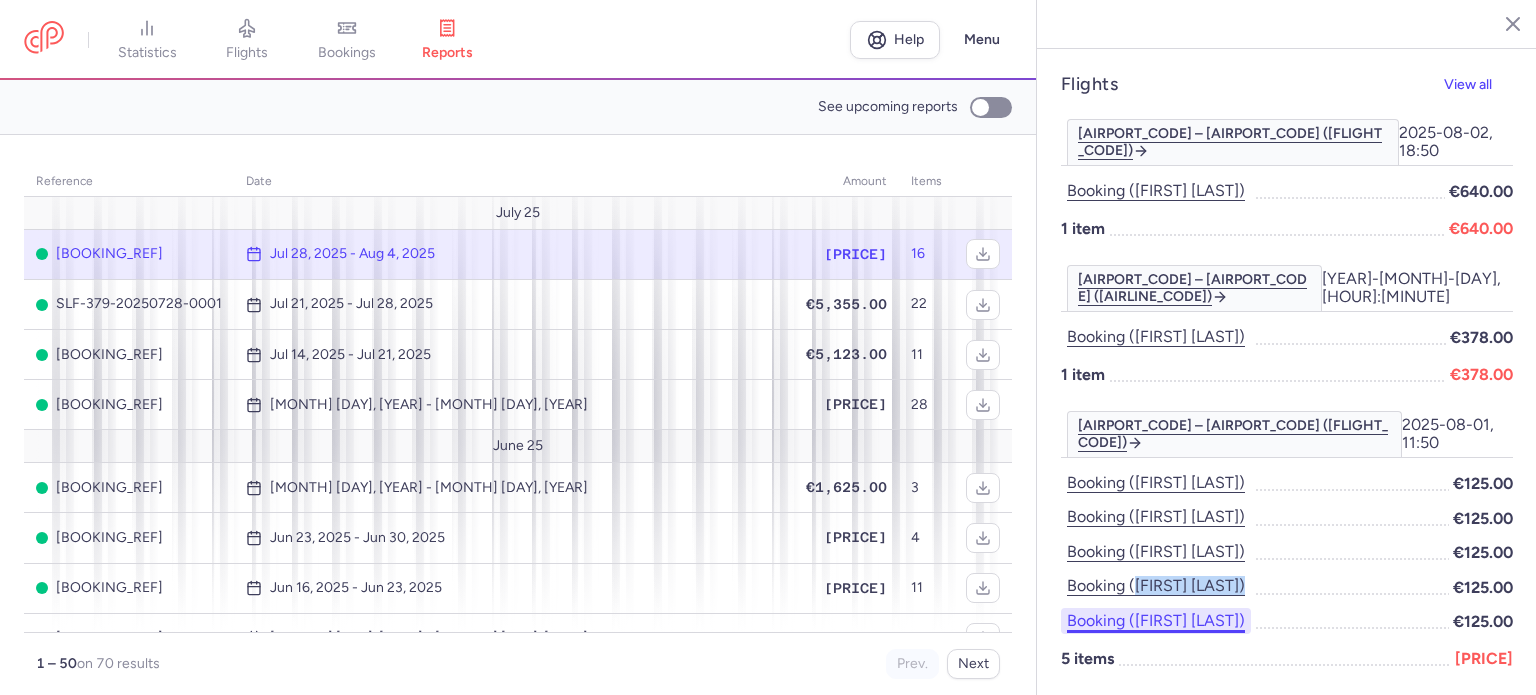 copy on "[LAST])" 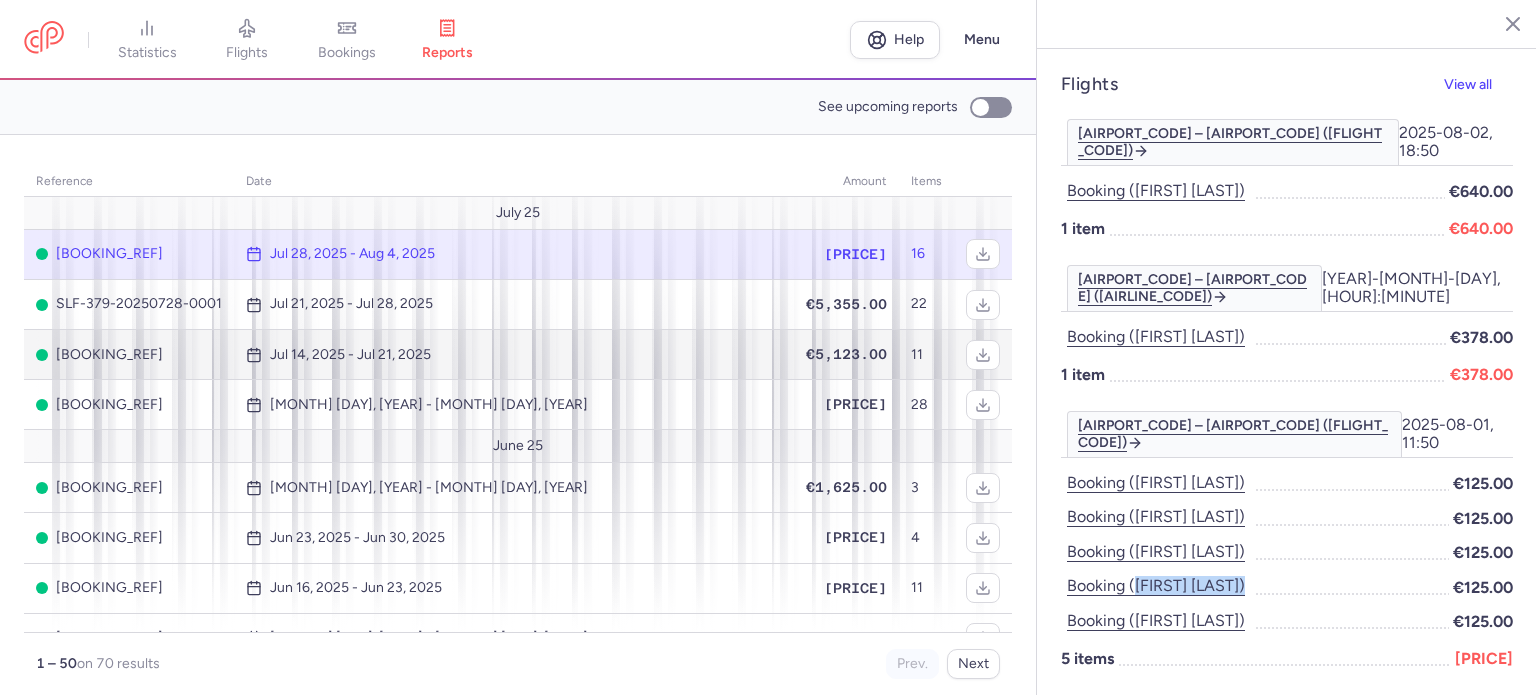 scroll, scrollTop: 200, scrollLeft: 0, axis: vertical 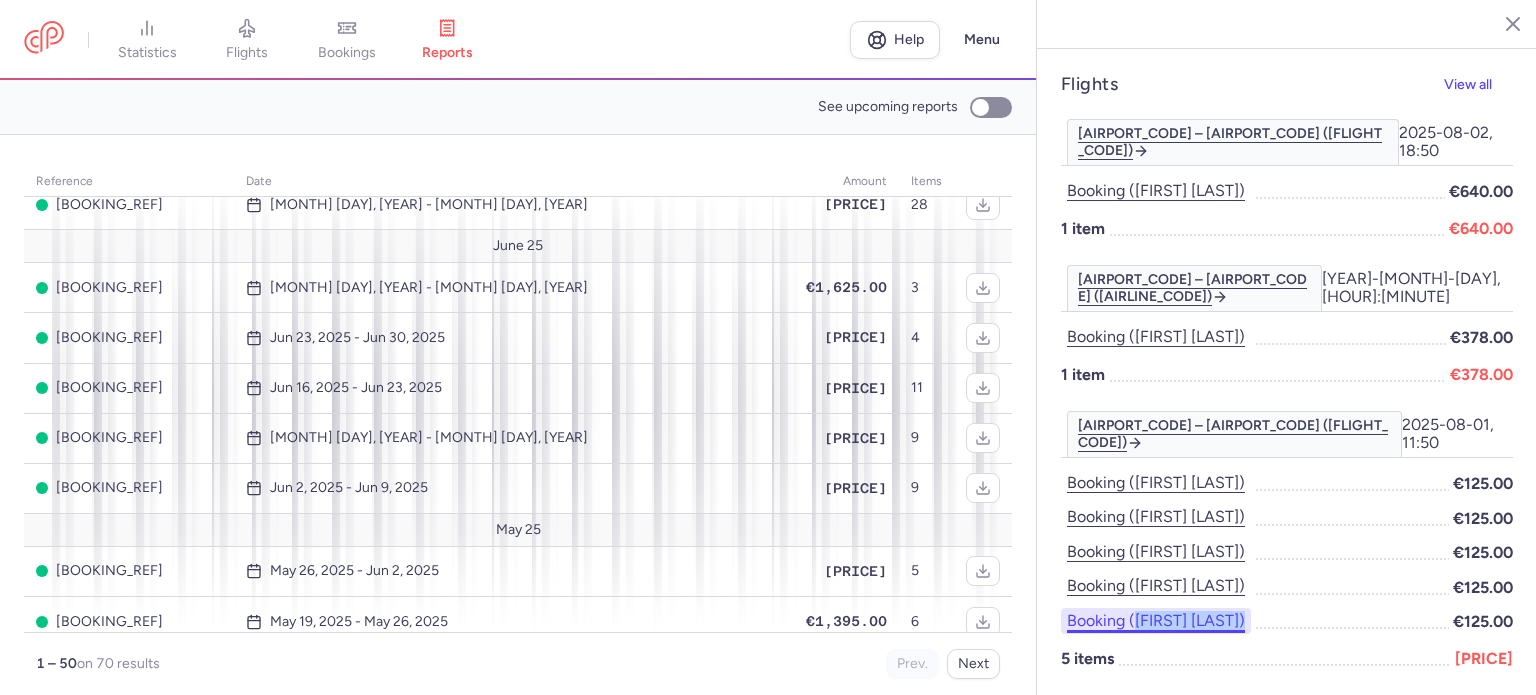 drag, startPoint x: 1287, startPoint y: 473, endPoint x: 1132, endPoint y: 479, distance: 155.11609 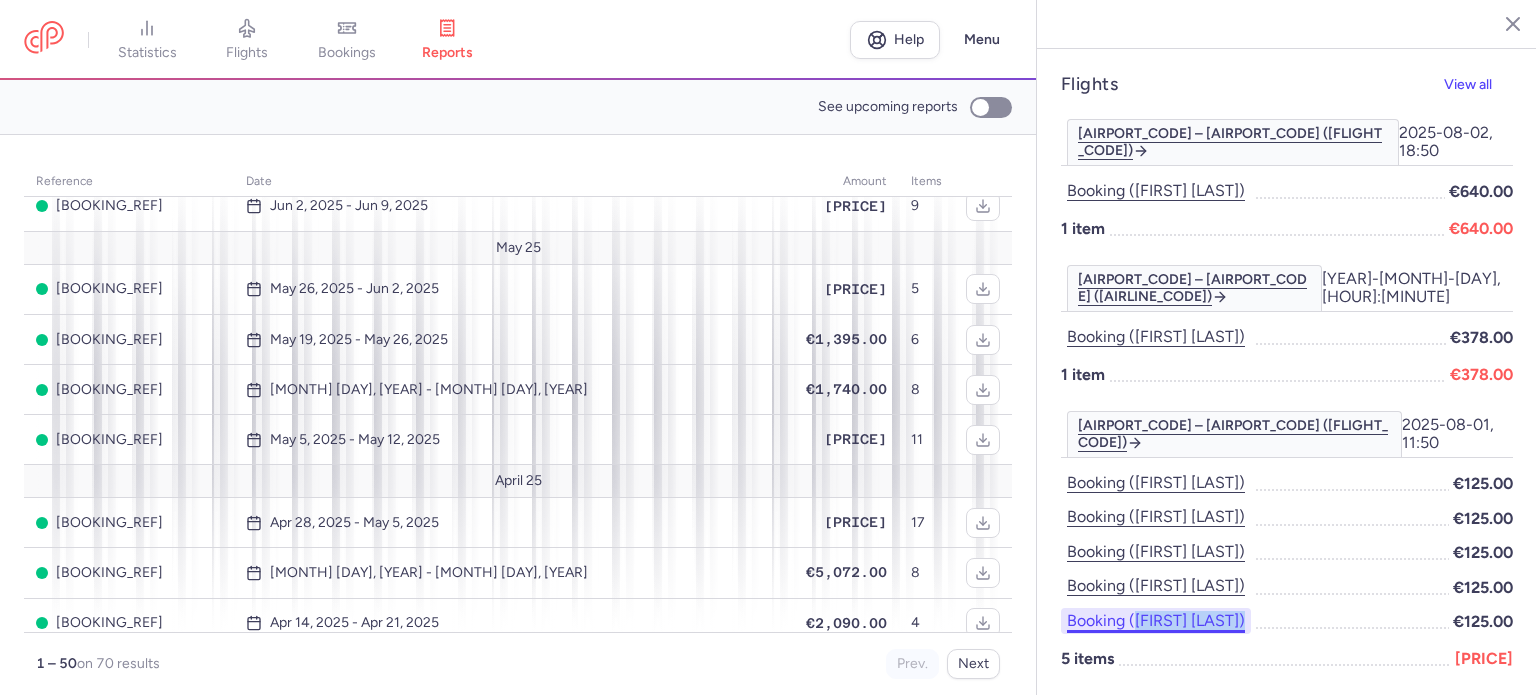 scroll, scrollTop: 600, scrollLeft: 0, axis: vertical 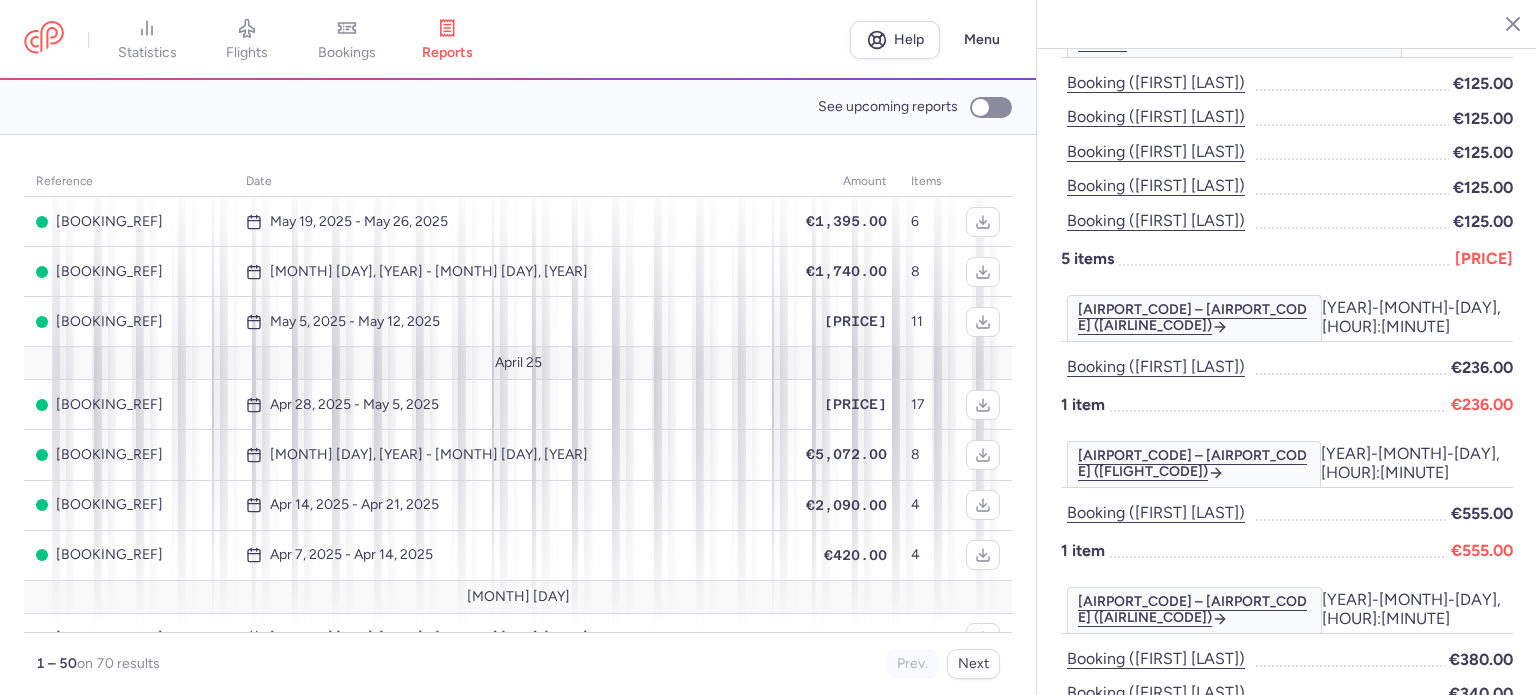 drag, startPoint x: 1284, startPoint y: 220, endPoint x: 1168, endPoint y: 222, distance: 116.01724 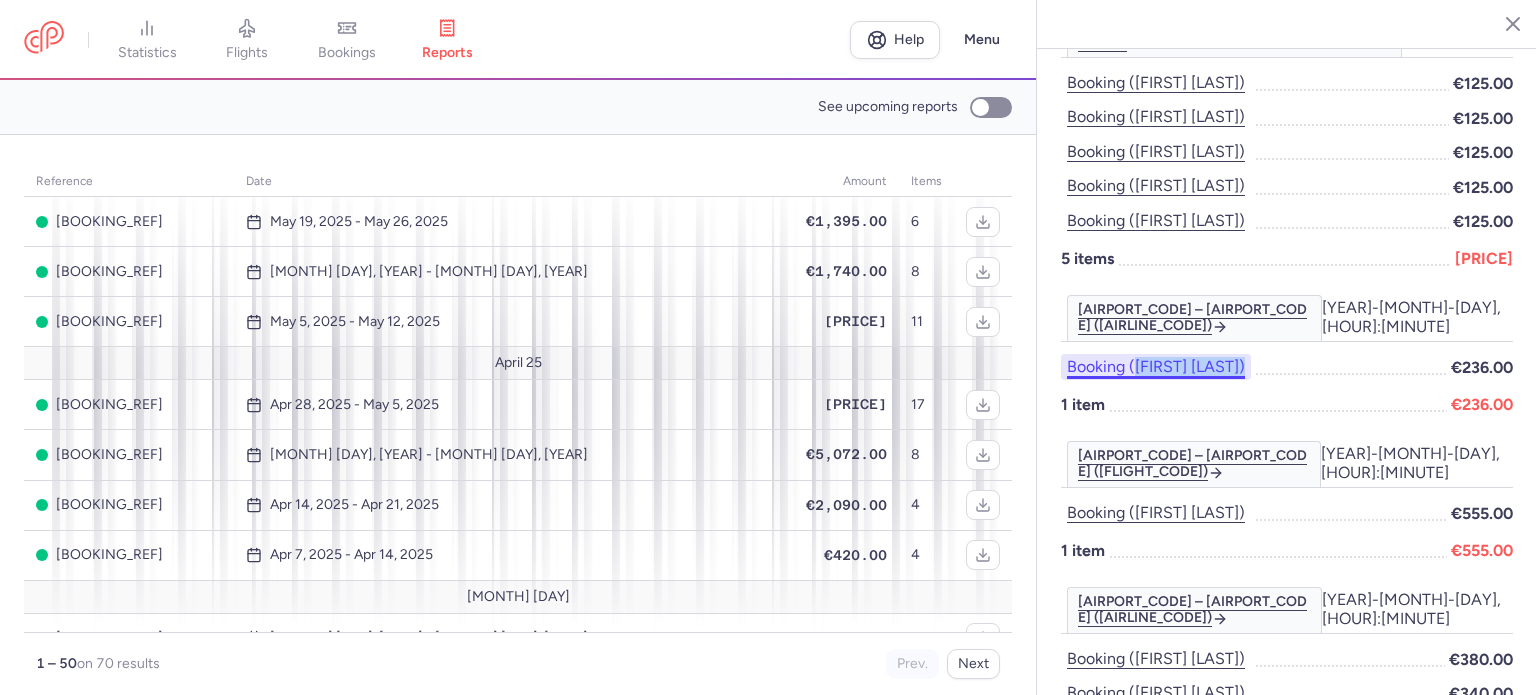 drag, startPoint x: 1299, startPoint y: 204, endPoint x: 1137, endPoint y: 205, distance: 162.00308 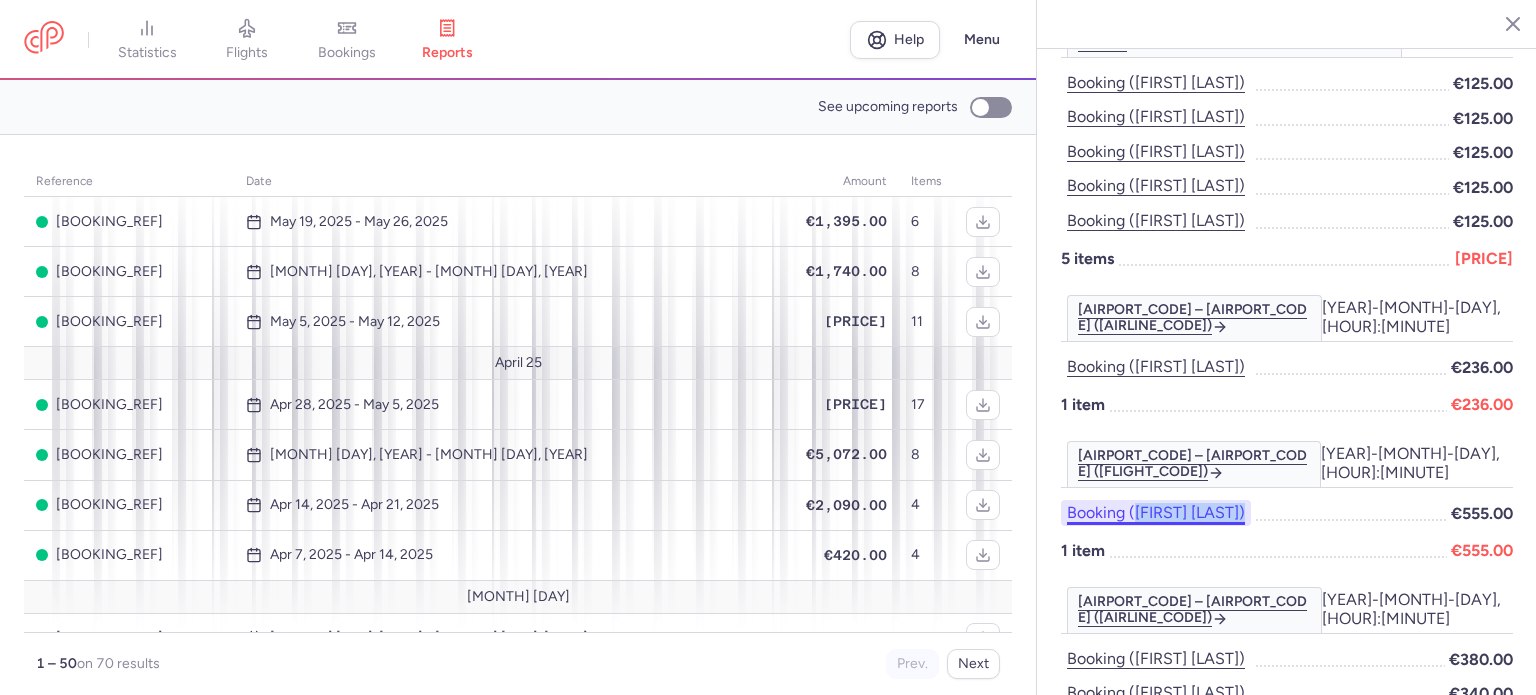 drag, startPoint x: 1336, startPoint y: 325, endPoint x: 1133, endPoint y: 336, distance: 203.2978 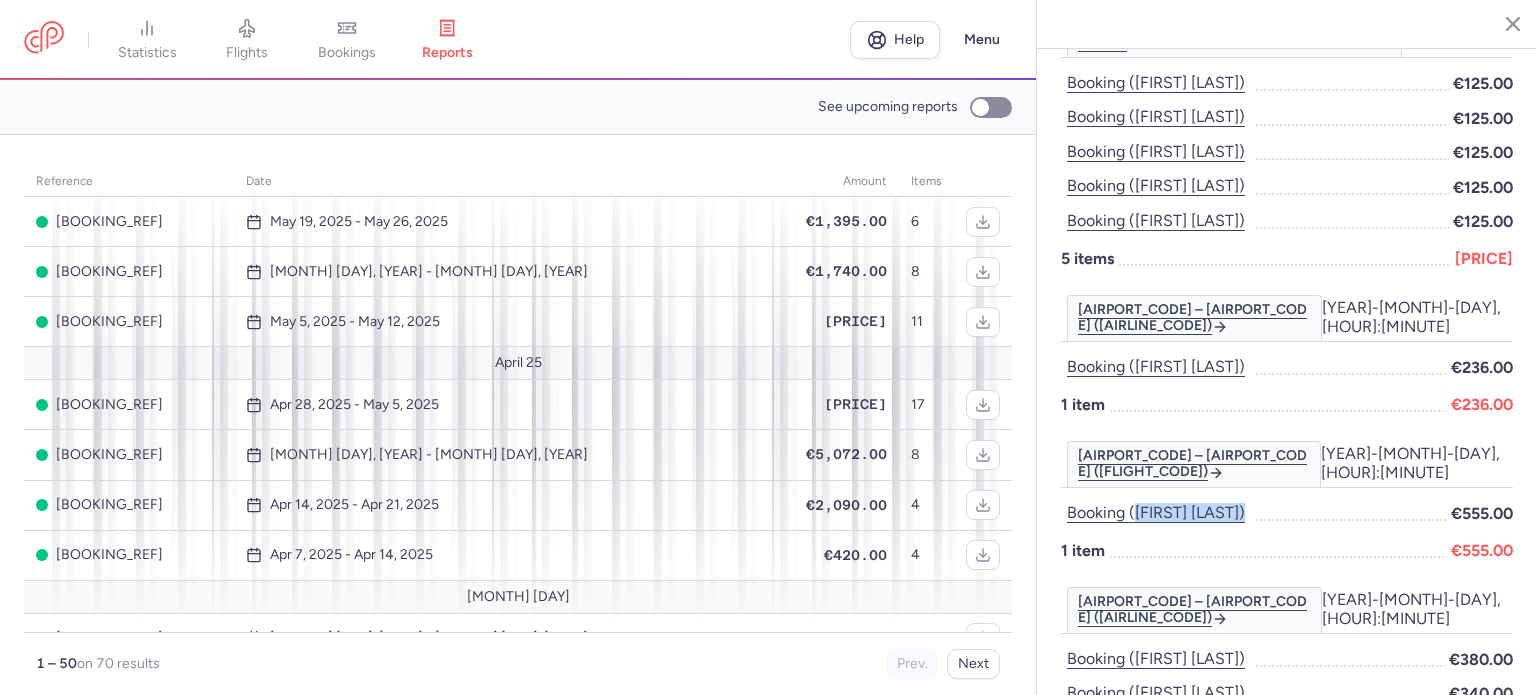 copy on "[LAST])" 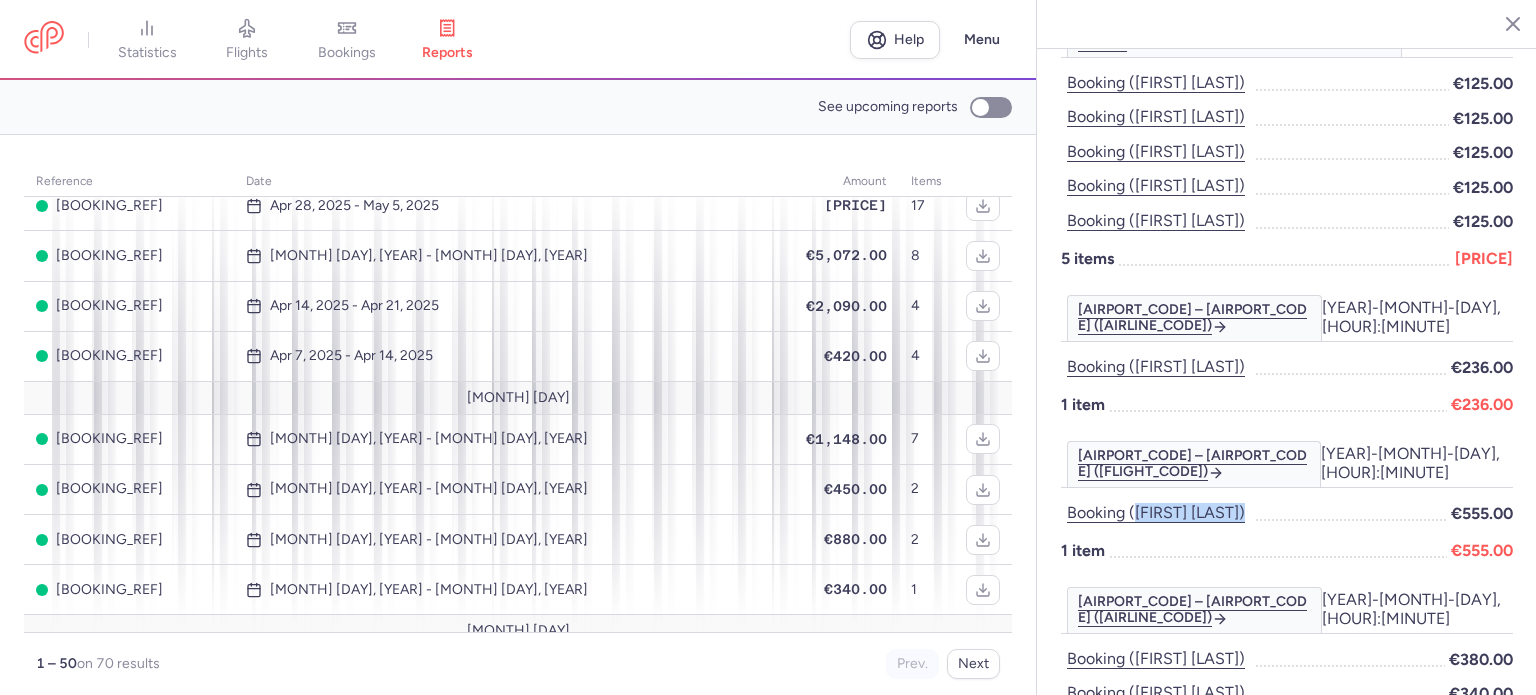 scroll, scrollTop: 800, scrollLeft: 0, axis: vertical 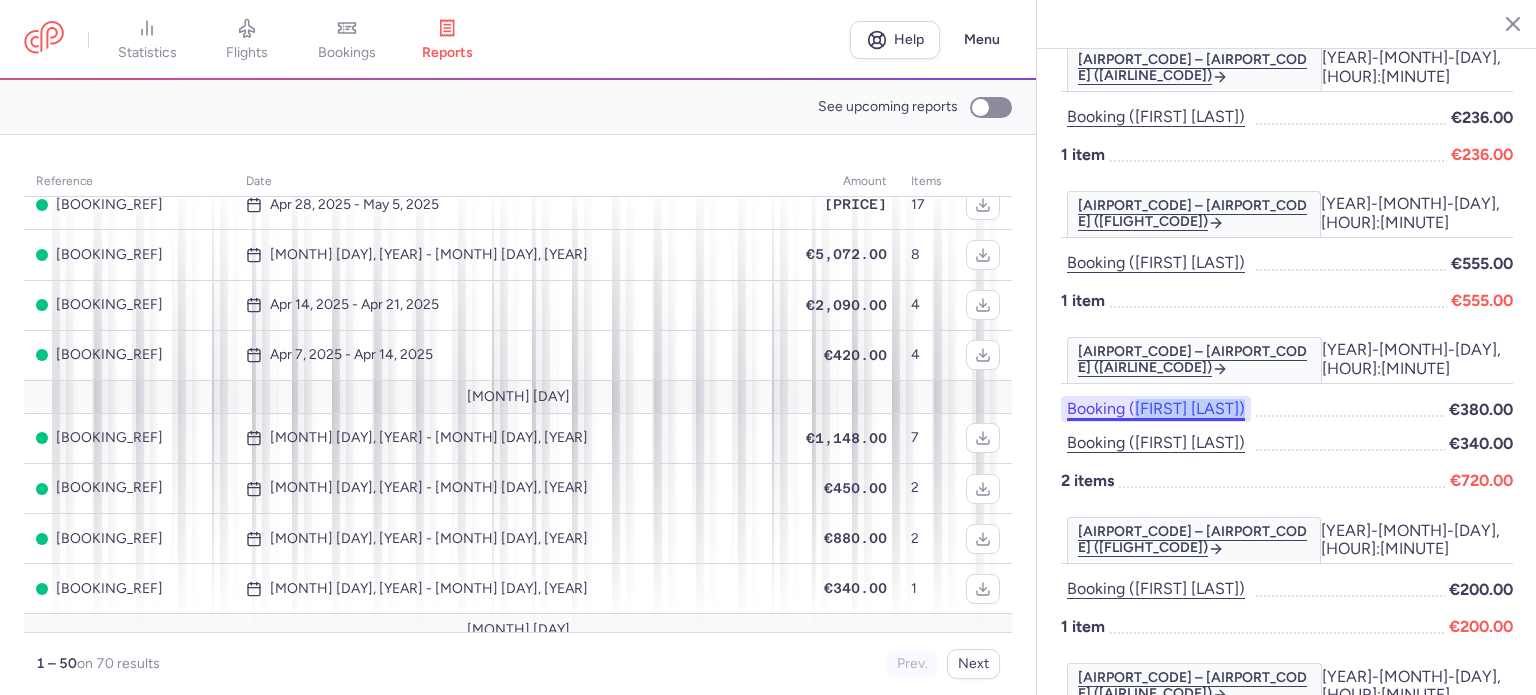 drag, startPoint x: 1272, startPoint y: 228, endPoint x: 1136, endPoint y: 215, distance: 136.6199 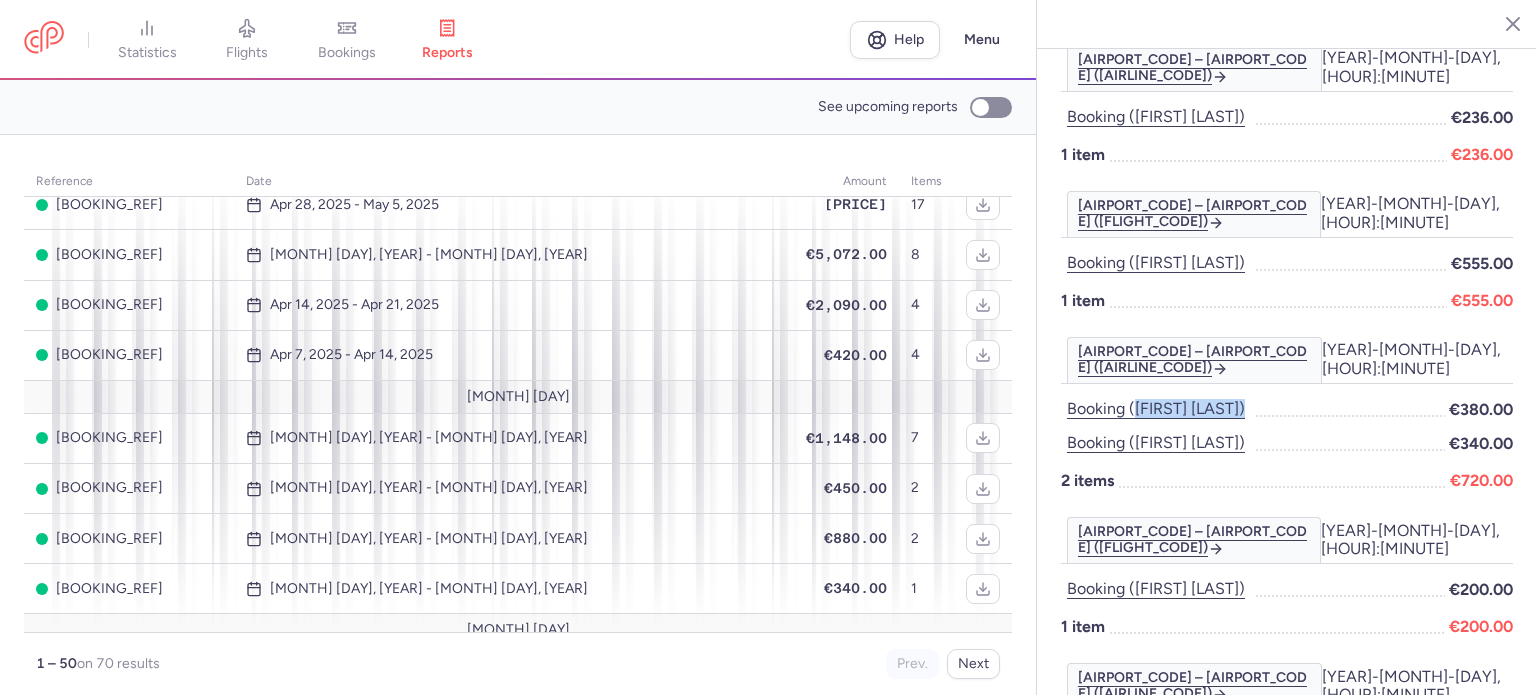 scroll, scrollTop: 1250, scrollLeft: 0, axis: vertical 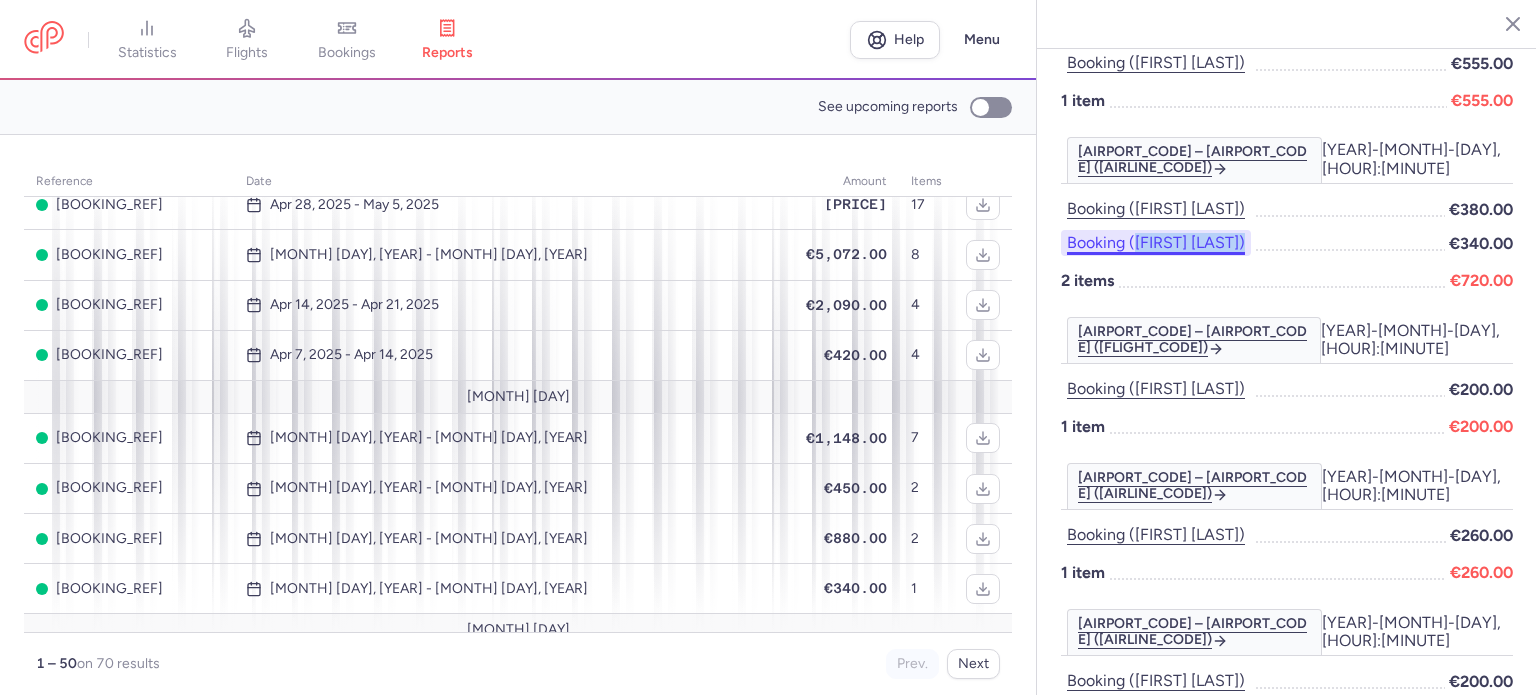 drag, startPoint x: 1286, startPoint y: 46, endPoint x: 1137, endPoint y: 53, distance: 149.16434 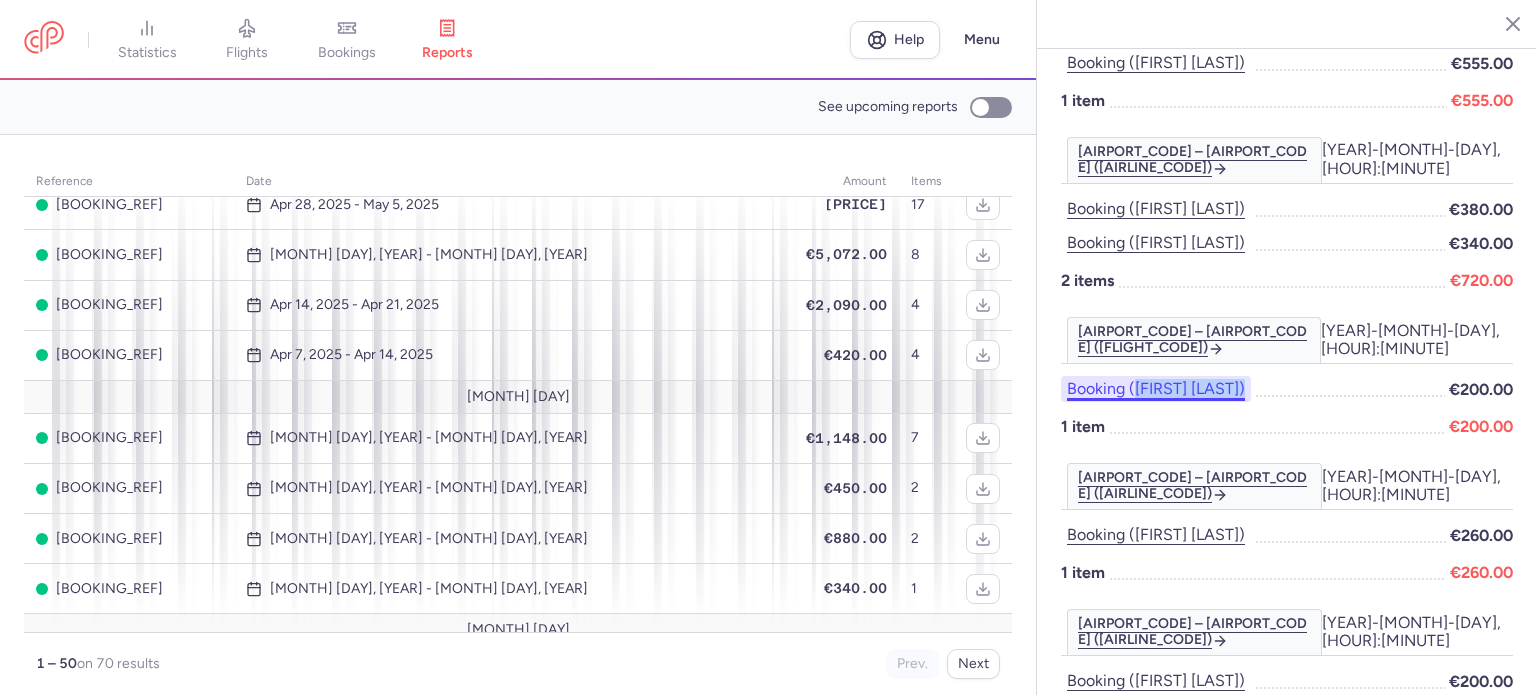 drag, startPoint x: 1319, startPoint y: 180, endPoint x: 1132, endPoint y: 181, distance: 187.00267 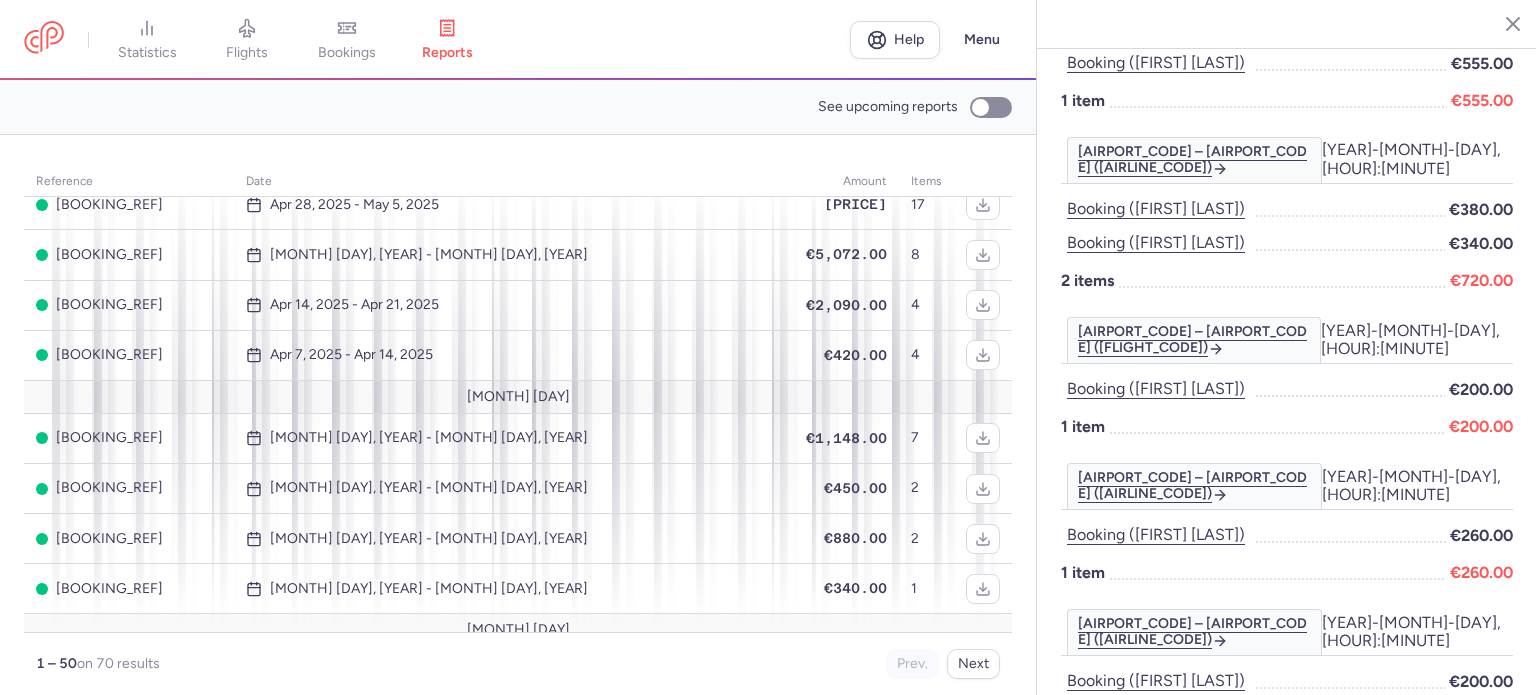 drag, startPoint x: 1284, startPoint y: 323, endPoint x: 1131, endPoint y: 325, distance: 153.01308 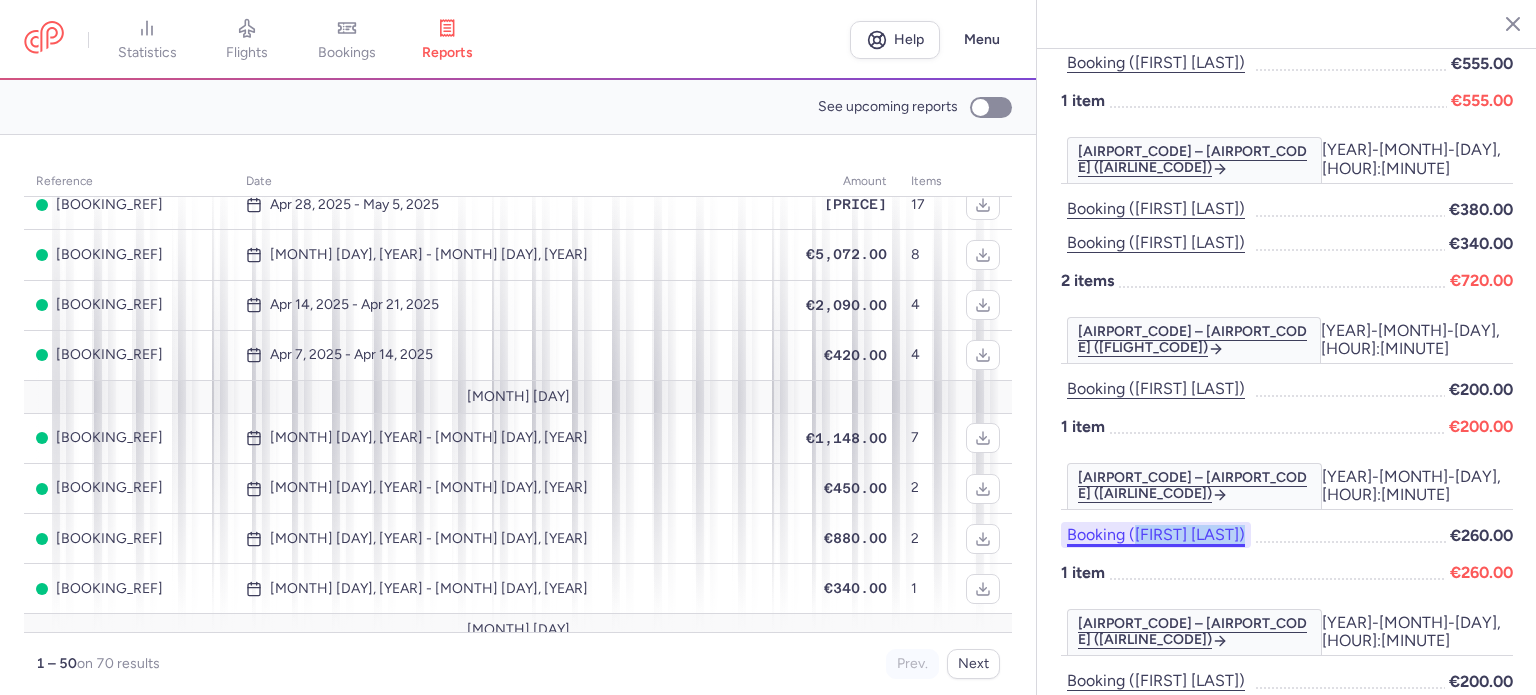 drag, startPoint x: 1189, startPoint y: 314, endPoint x: 1132, endPoint y: 317, distance: 57.07889 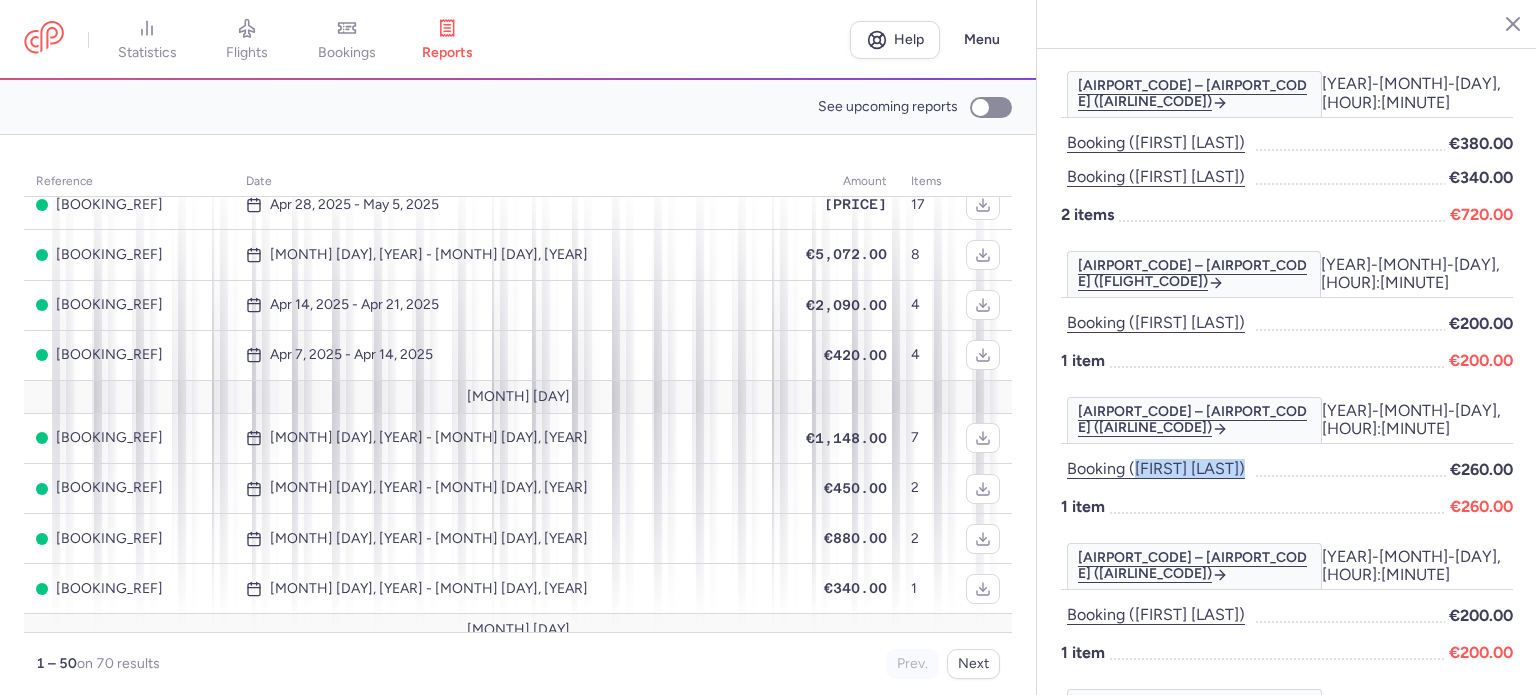 scroll, scrollTop: 1350, scrollLeft: 0, axis: vertical 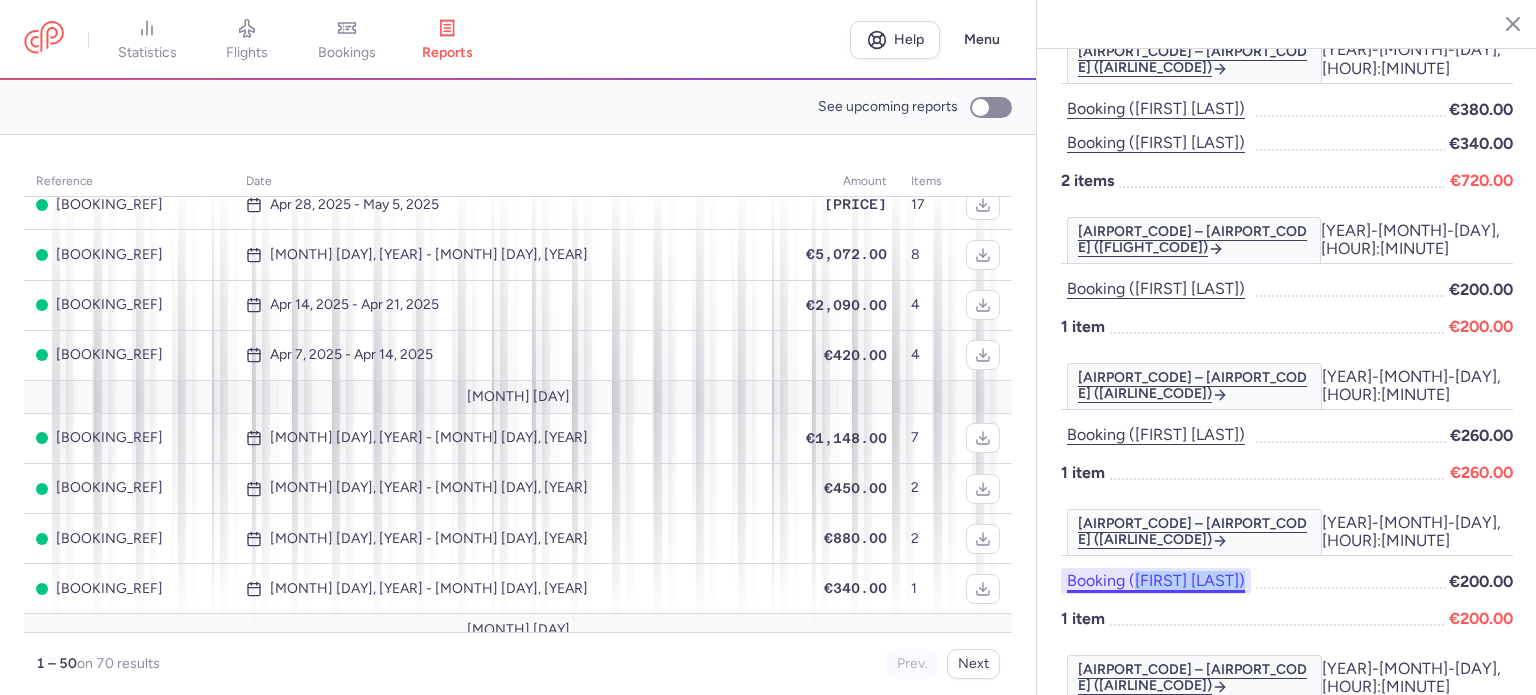 drag, startPoint x: 1226, startPoint y: 342, endPoint x: 1134, endPoint y: 347, distance: 92.13577 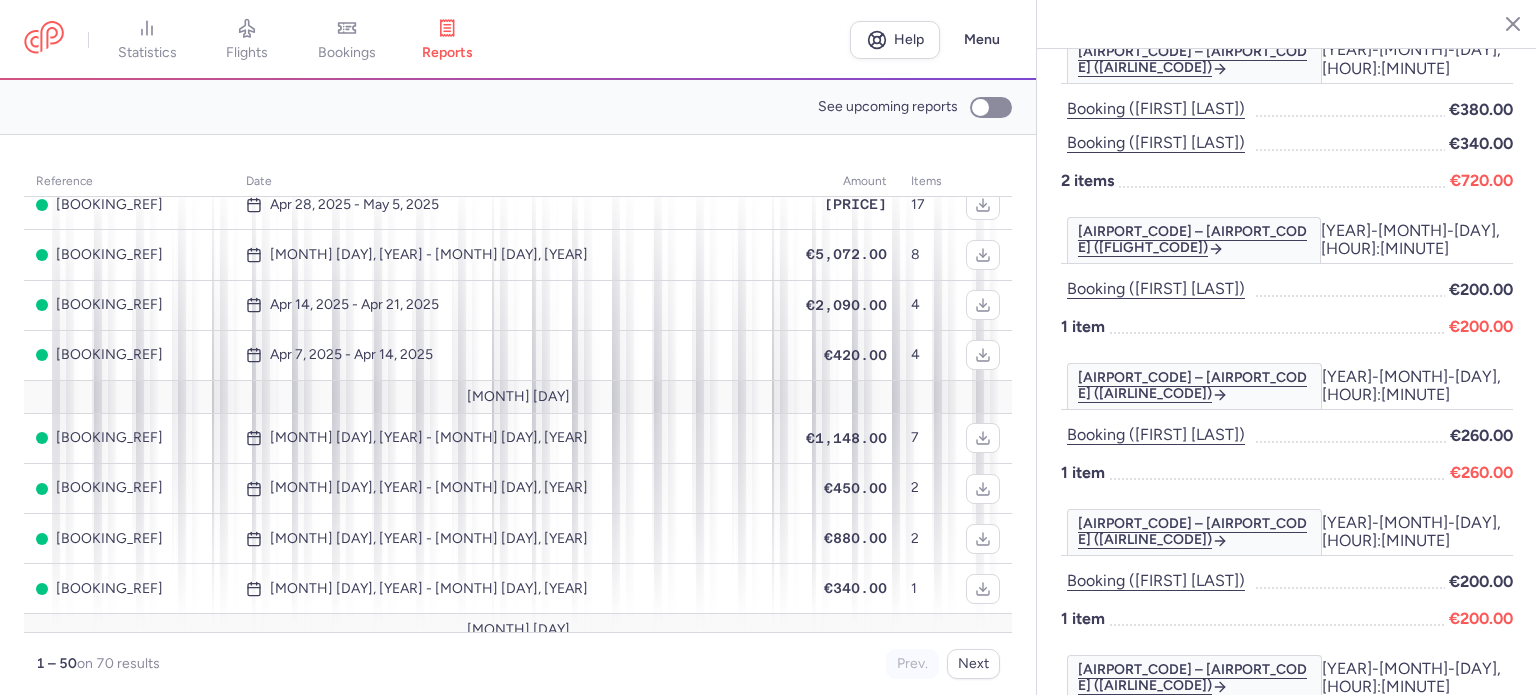 drag, startPoint x: 1408, startPoint y: 481, endPoint x: 1133, endPoint y: 473, distance: 275.11633 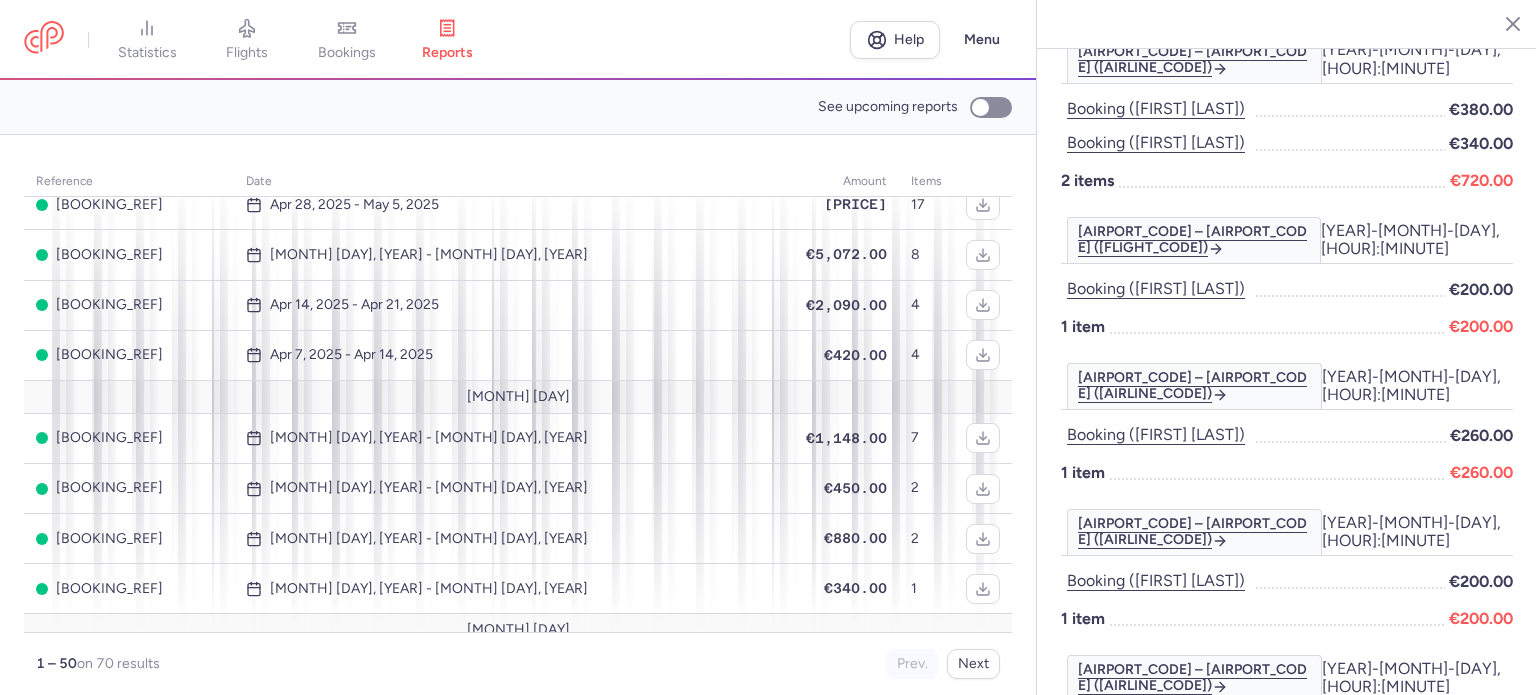 drag, startPoint x: 1272, startPoint y: 592, endPoint x: 1142, endPoint y: 603, distance: 130.46455 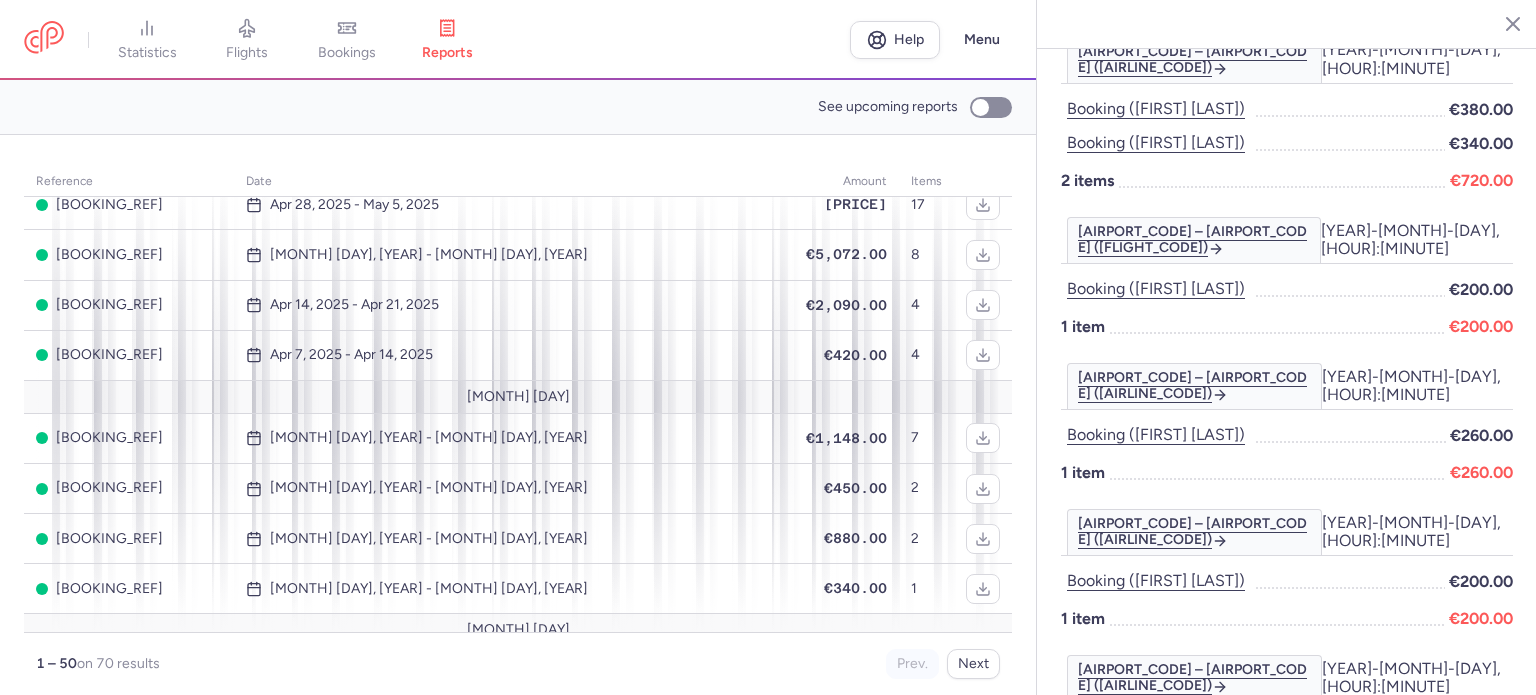 drag, startPoint x: 1295, startPoint y: 594, endPoint x: 1138, endPoint y: 608, distance: 157.62297 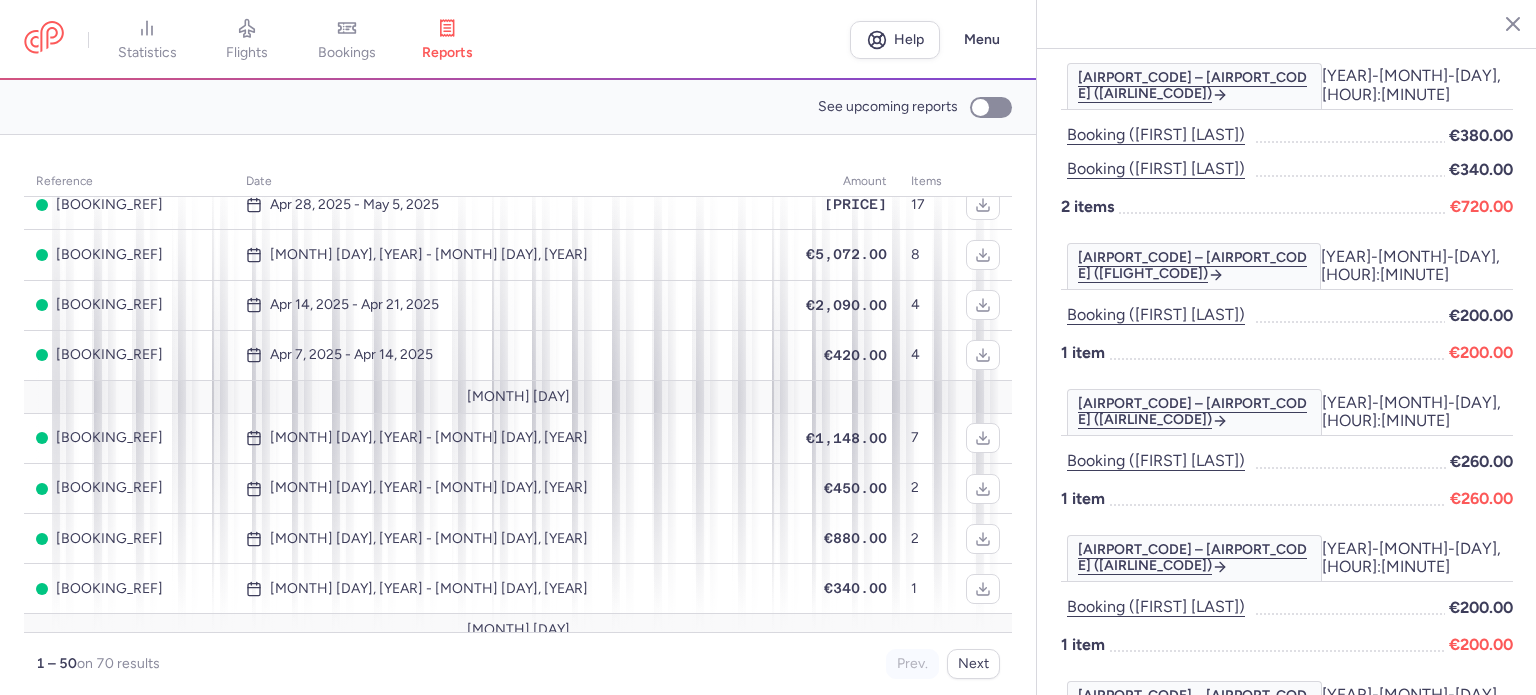 scroll, scrollTop: 1350, scrollLeft: 0, axis: vertical 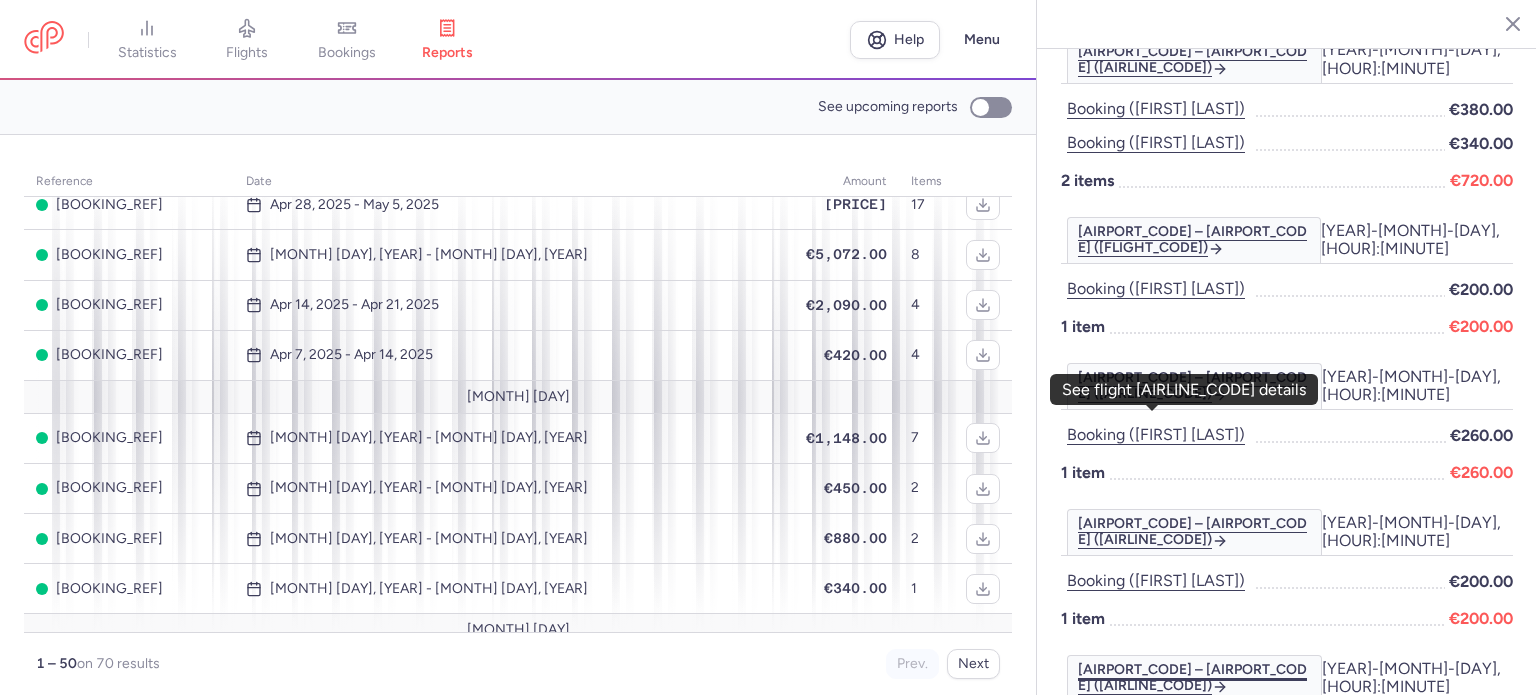 click 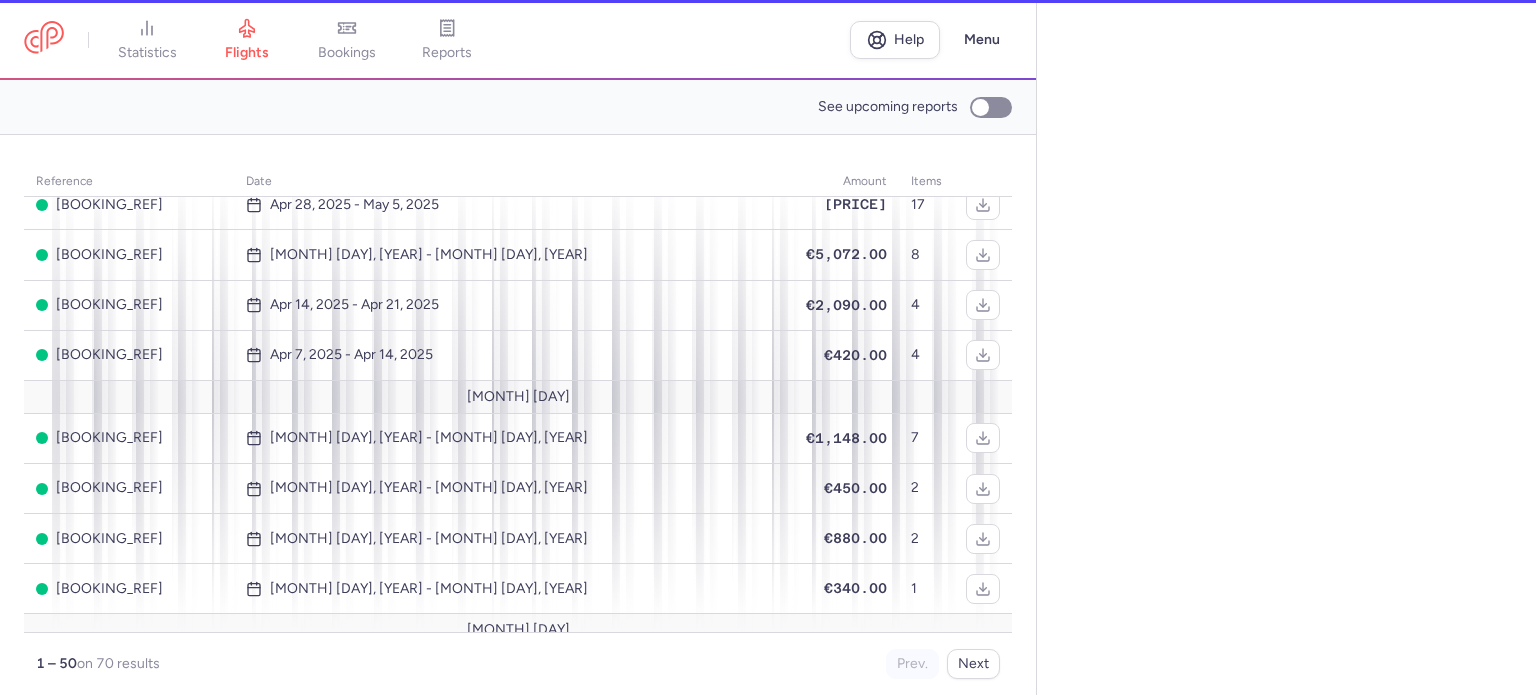 select on "days" 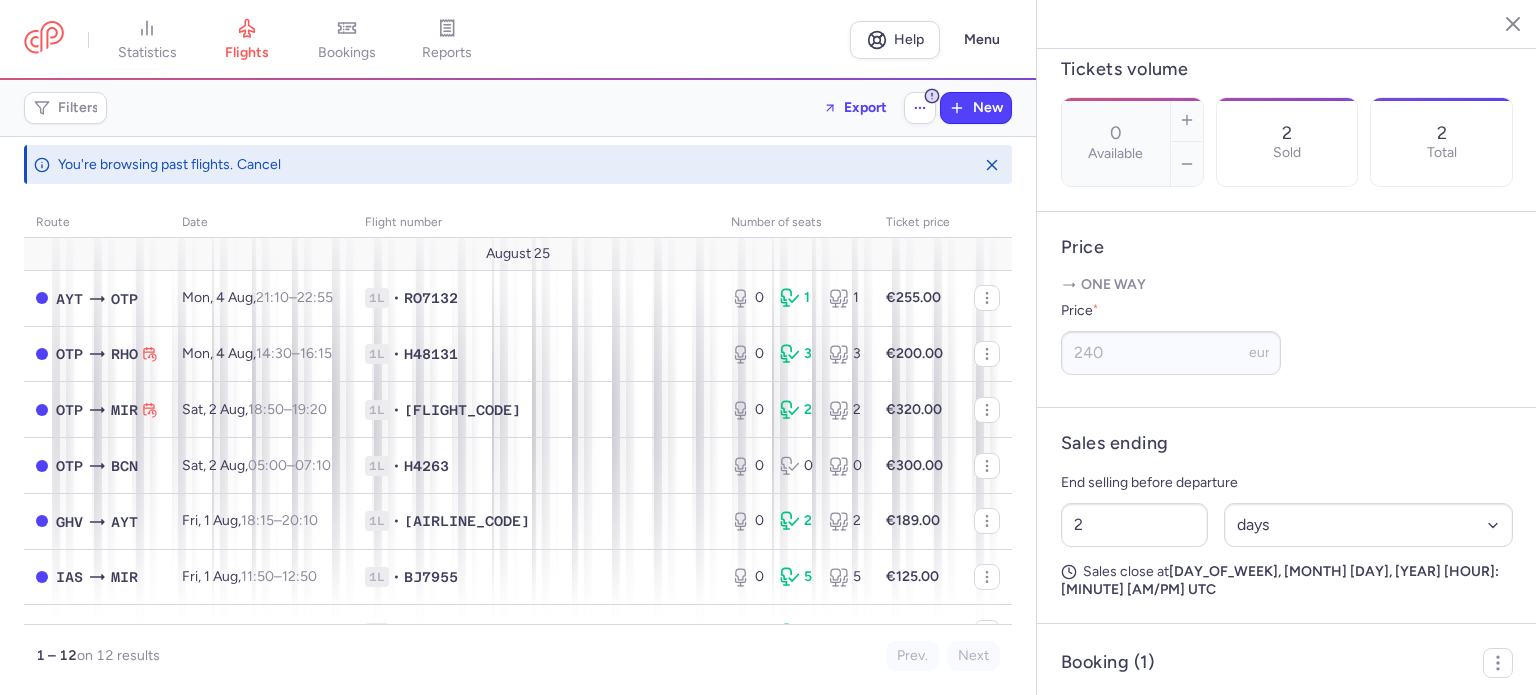 scroll, scrollTop: 735, scrollLeft: 0, axis: vertical 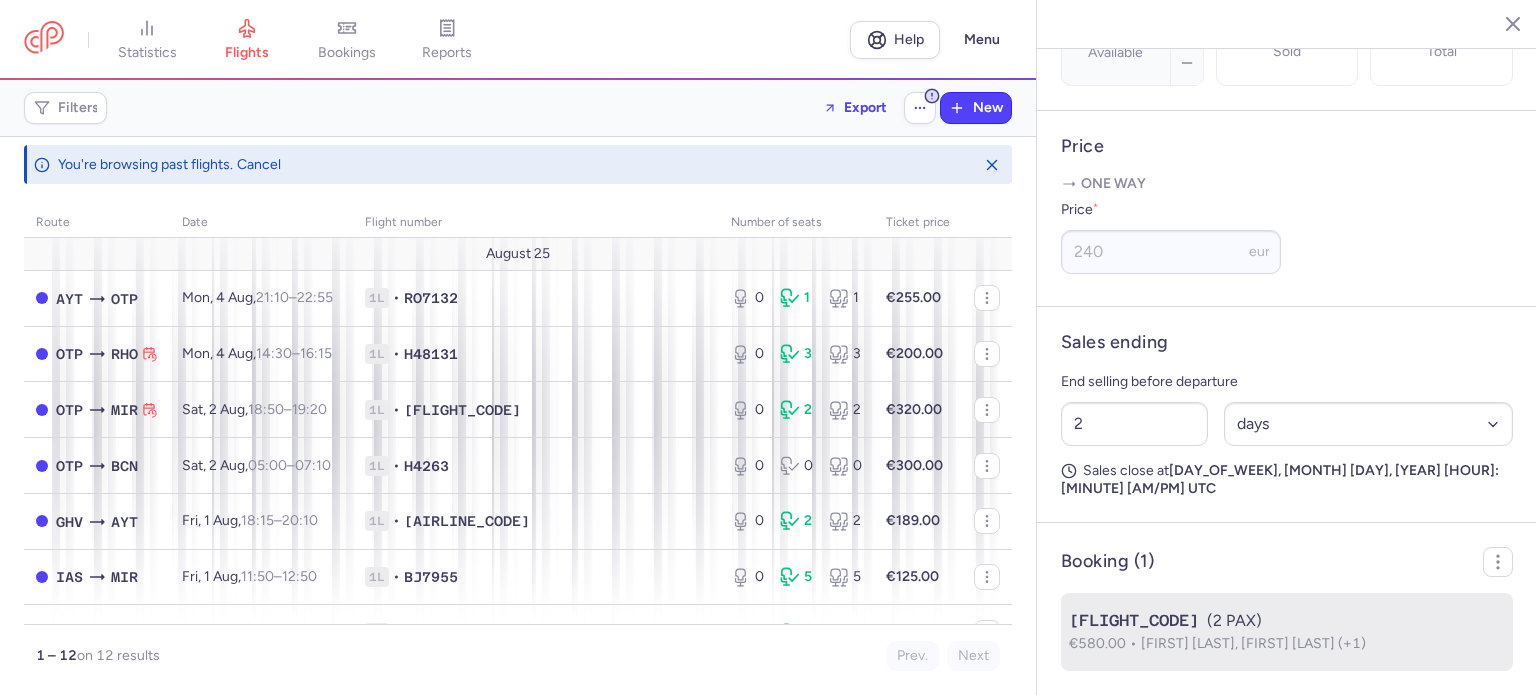 click on "[FLIGHT_CODE] (2 PAX)" at bounding box center [1287, 621] 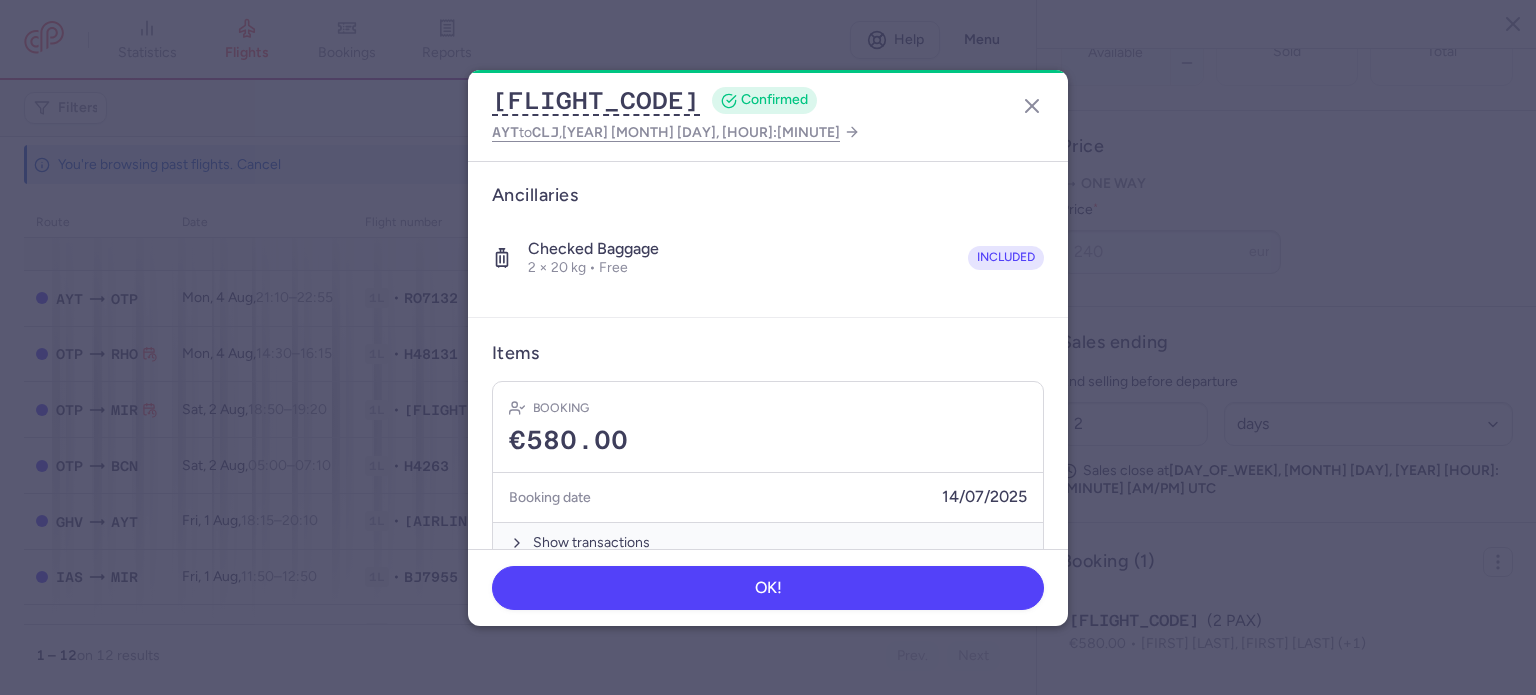 scroll, scrollTop: 596, scrollLeft: 0, axis: vertical 